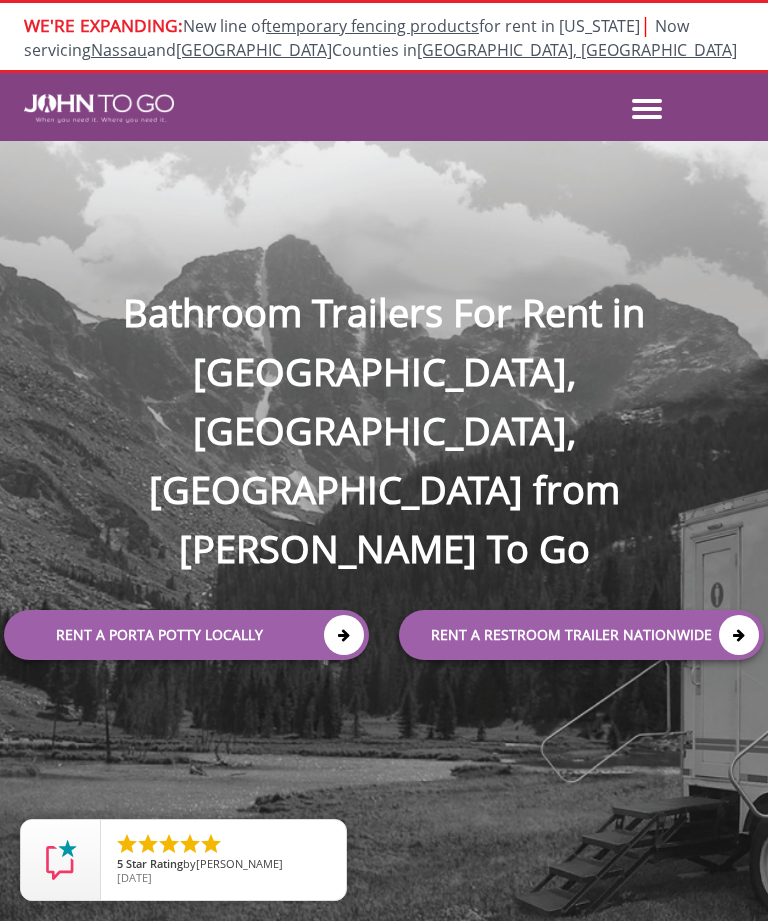 scroll, scrollTop: 0, scrollLeft: 0, axis: both 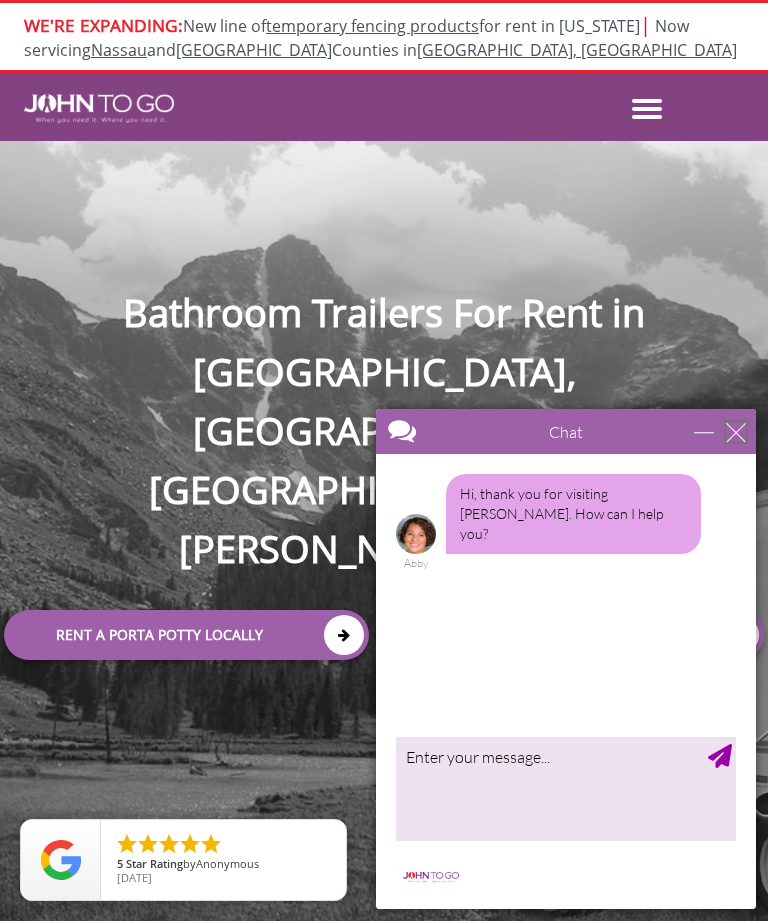 click at bounding box center [736, 432] 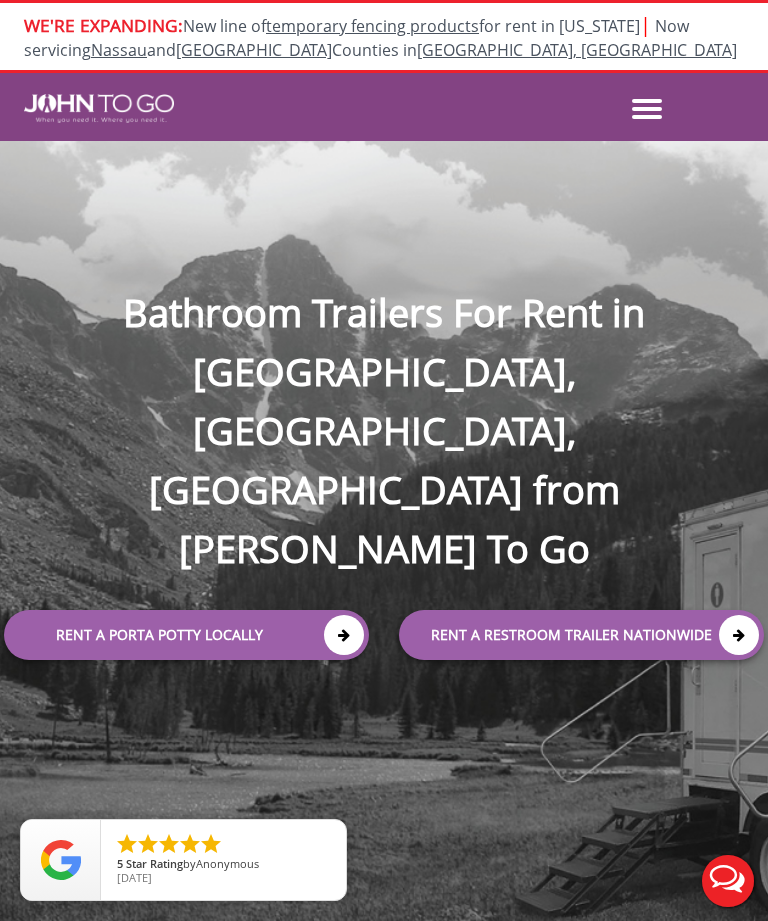 scroll, scrollTop: 0, scrollLeft: 0, axis: both 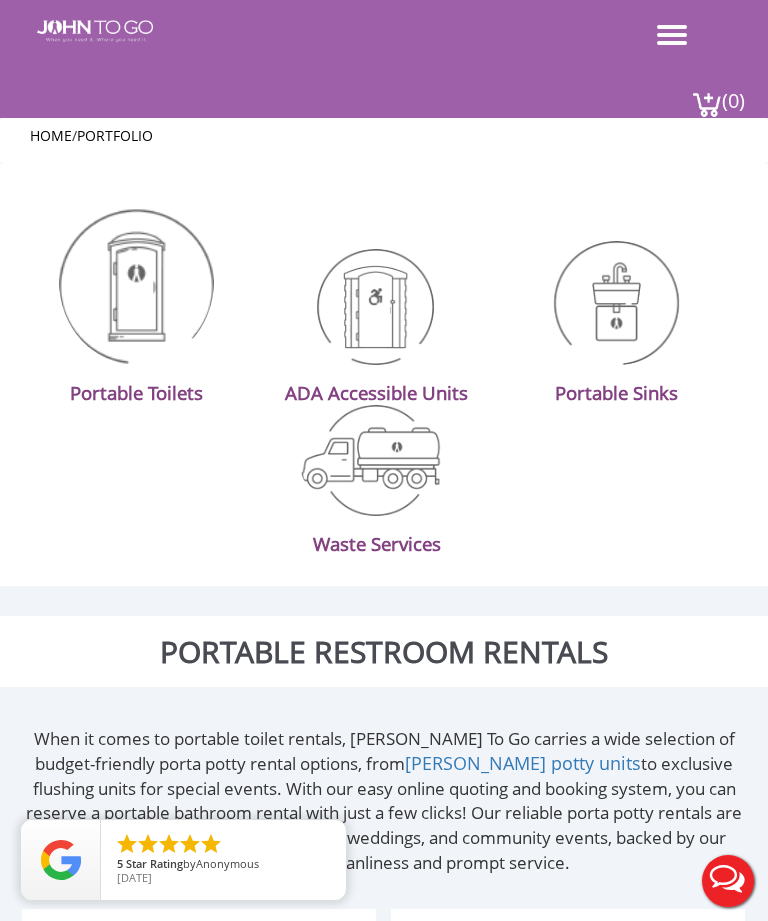 click at bounding box center [136, 281] 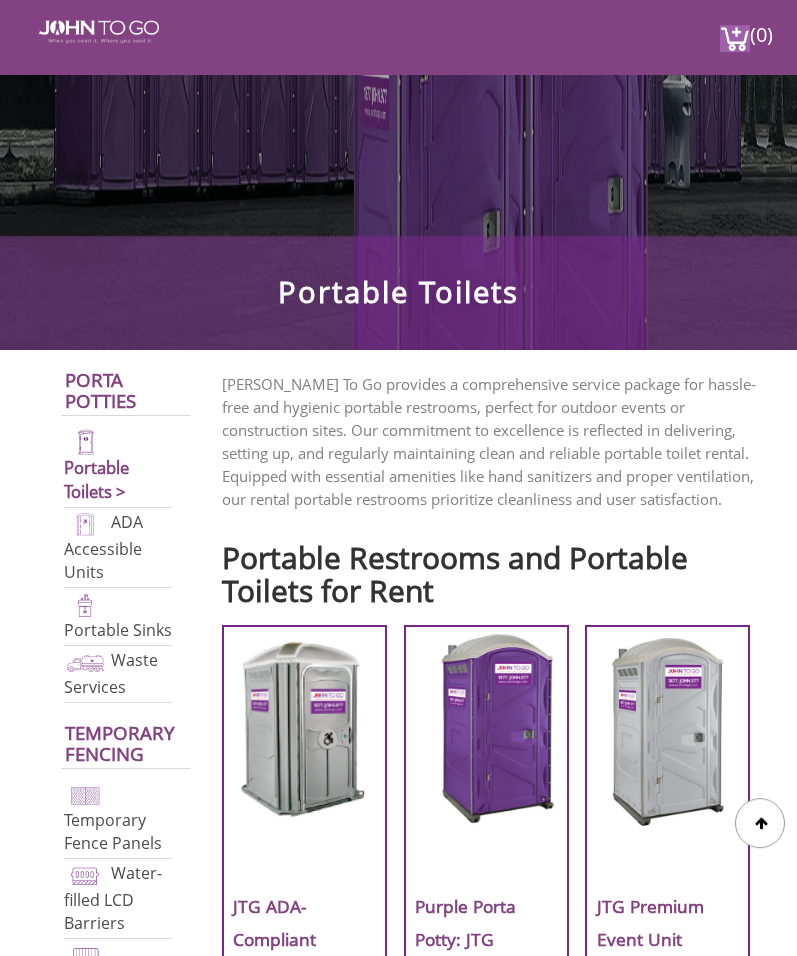 scroll, scrollTop: 499, scrollLeft: 0, axis: vertical 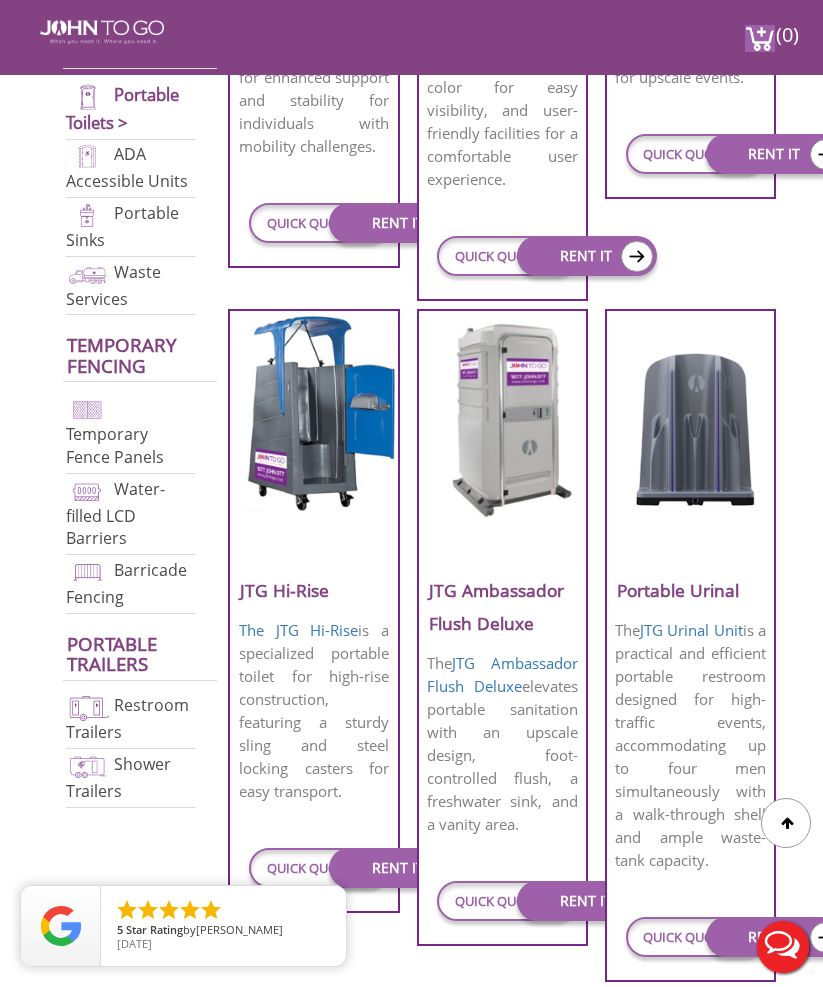 click at bounding box center [503, 417] 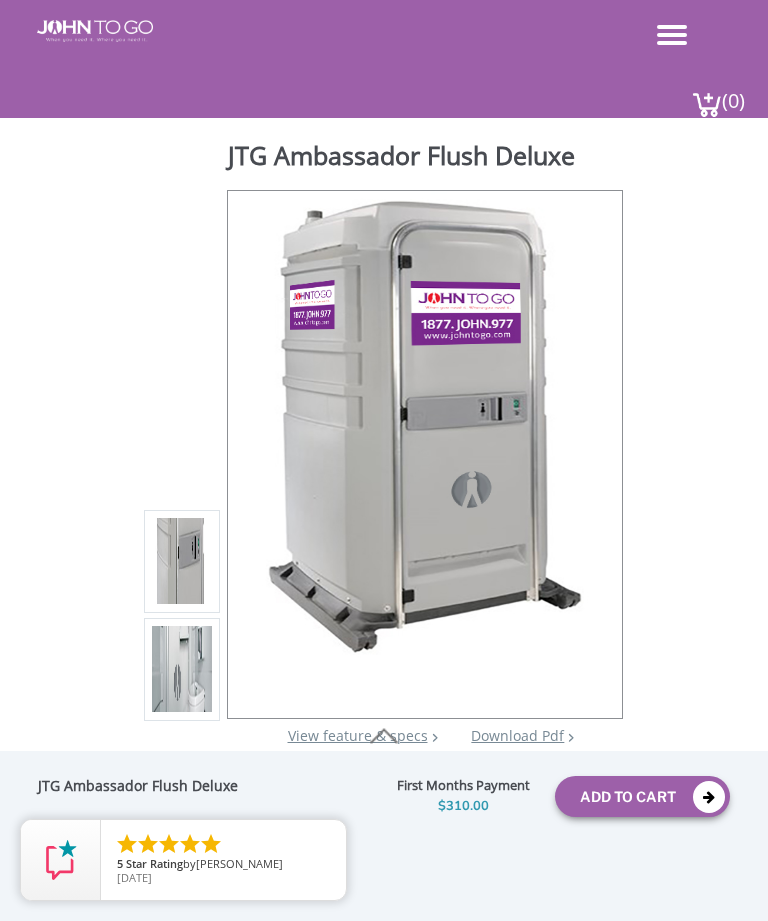 scroll, scrollTop: 399, scrollLeft: 0, axis: vertical 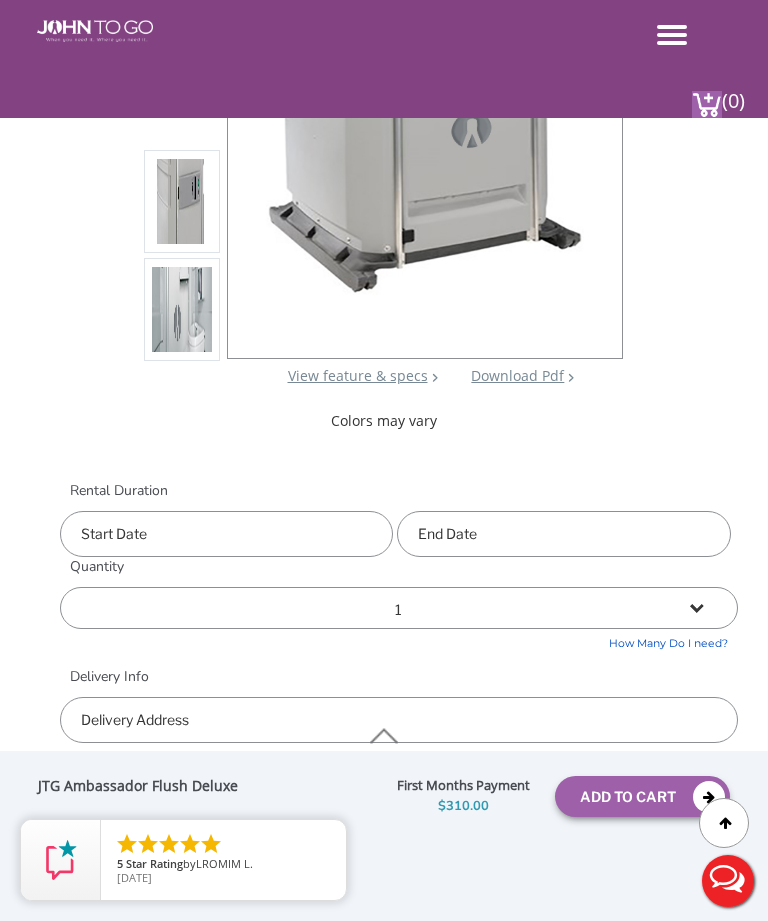 click on "Quantity" at bounding box center [399, 569] 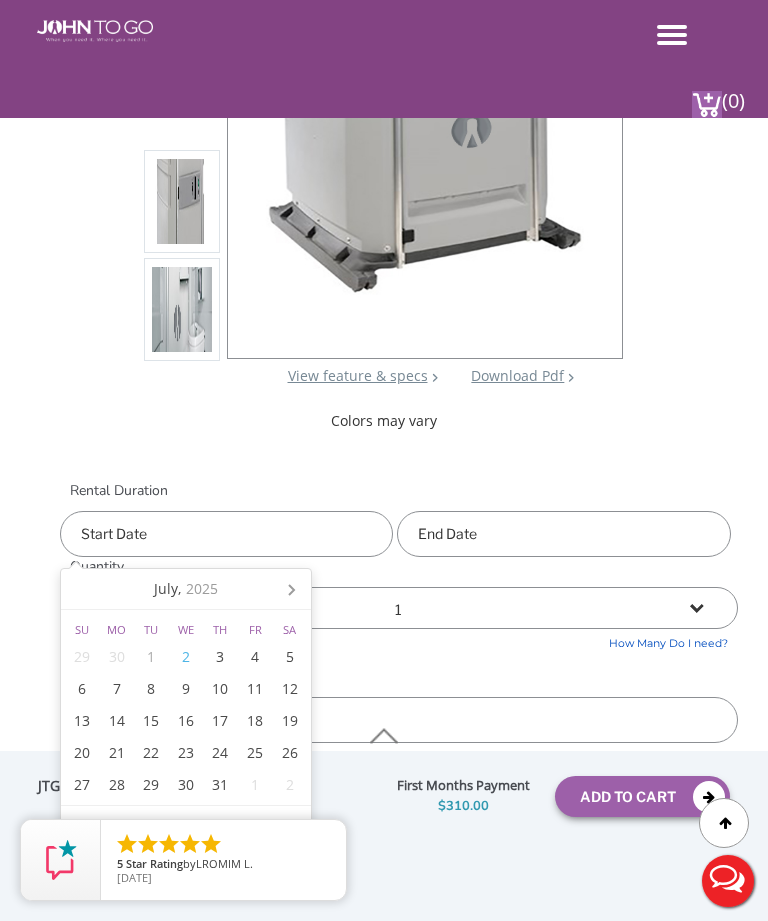 click at bounding box center (226, 534) 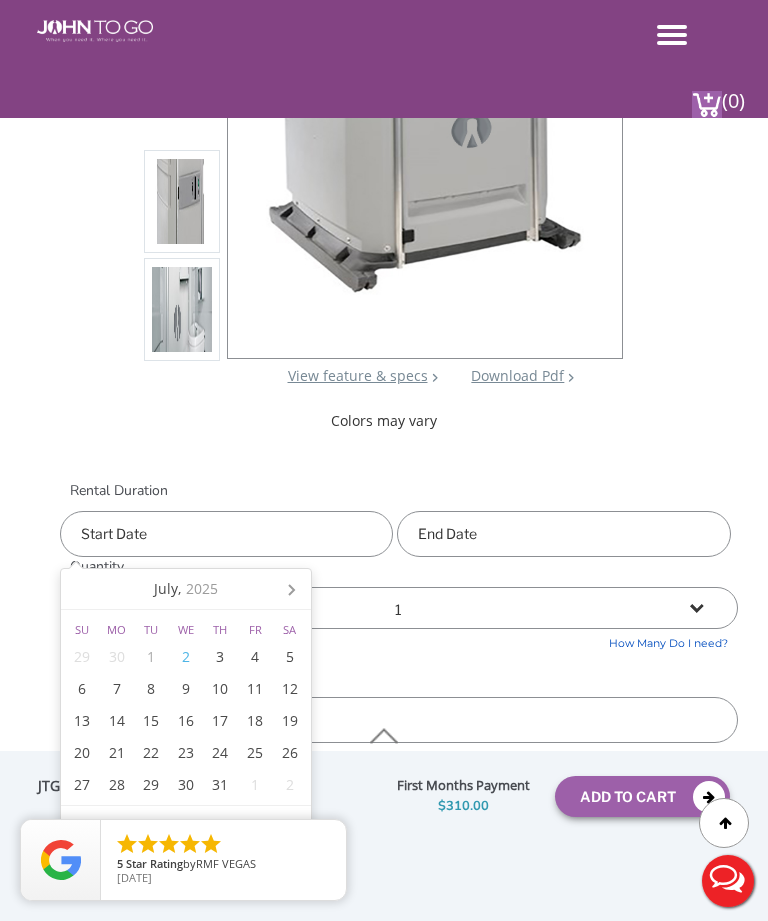 click on "4" at bounding box center [255, 657] 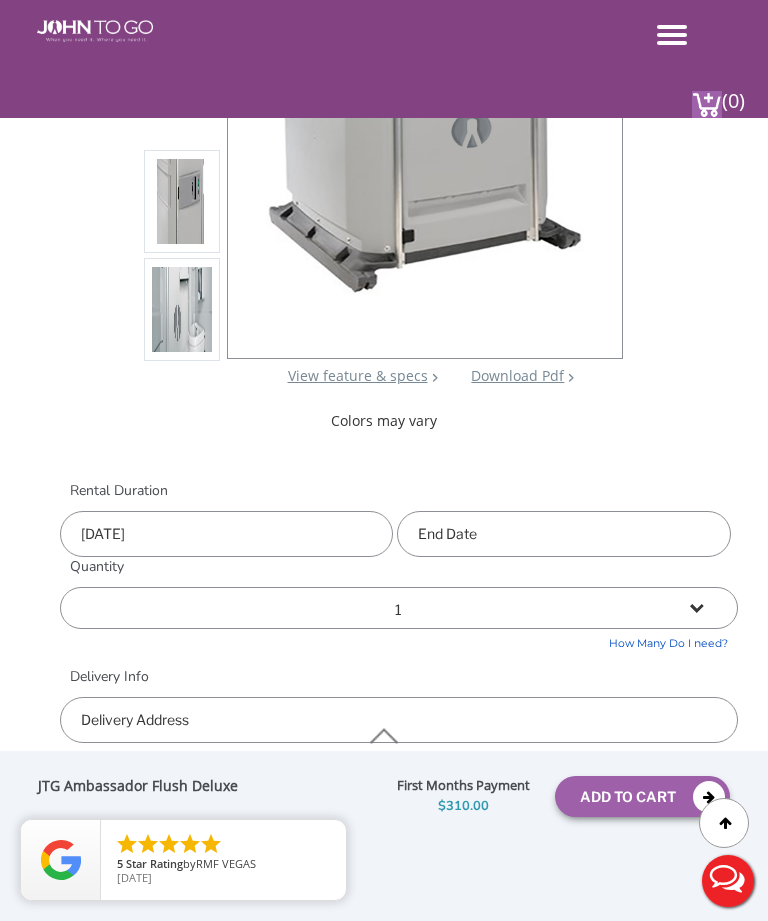 click on "07/04/2025" at bounding box center [226, 534] 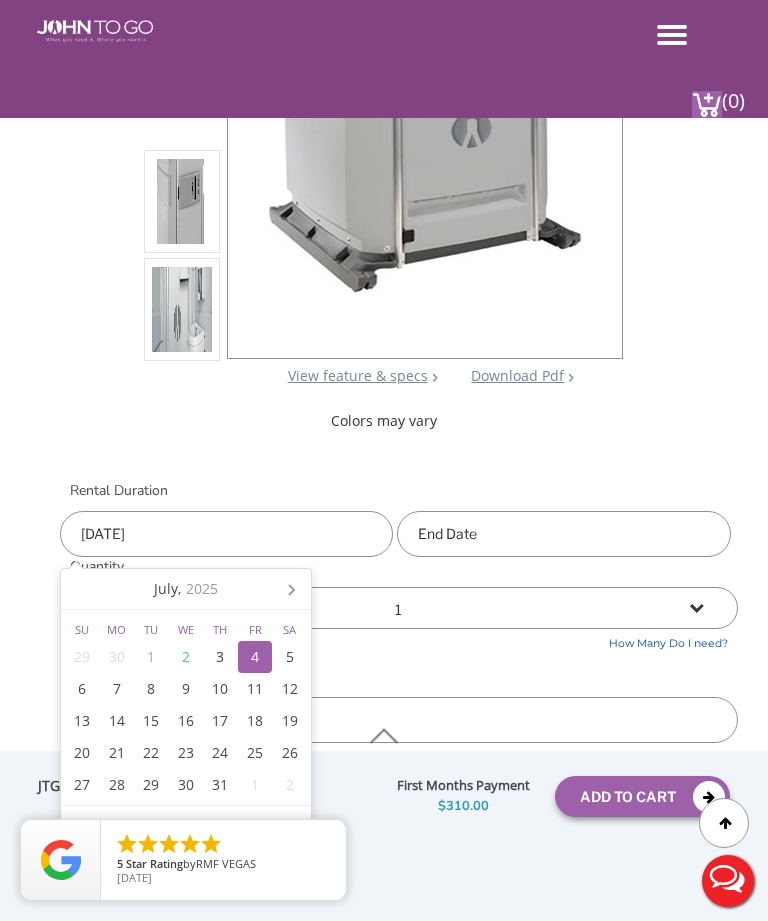 click on "3" at bounding box center [220, 657] 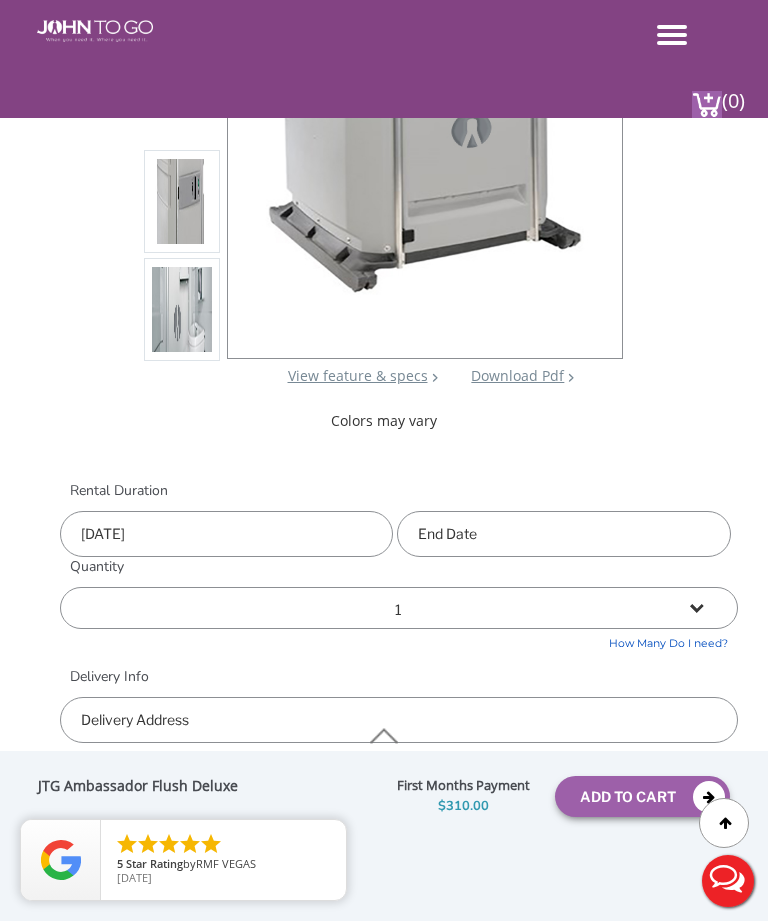 click at bounding box center [563, 534] 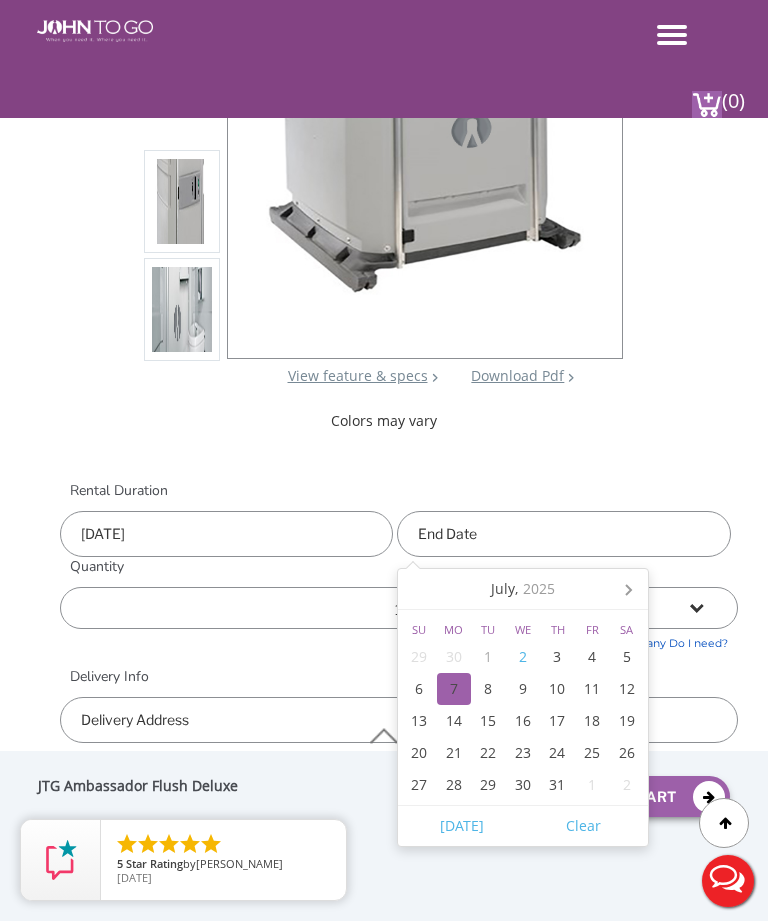 click on "7" at bounding box center (454, 689) 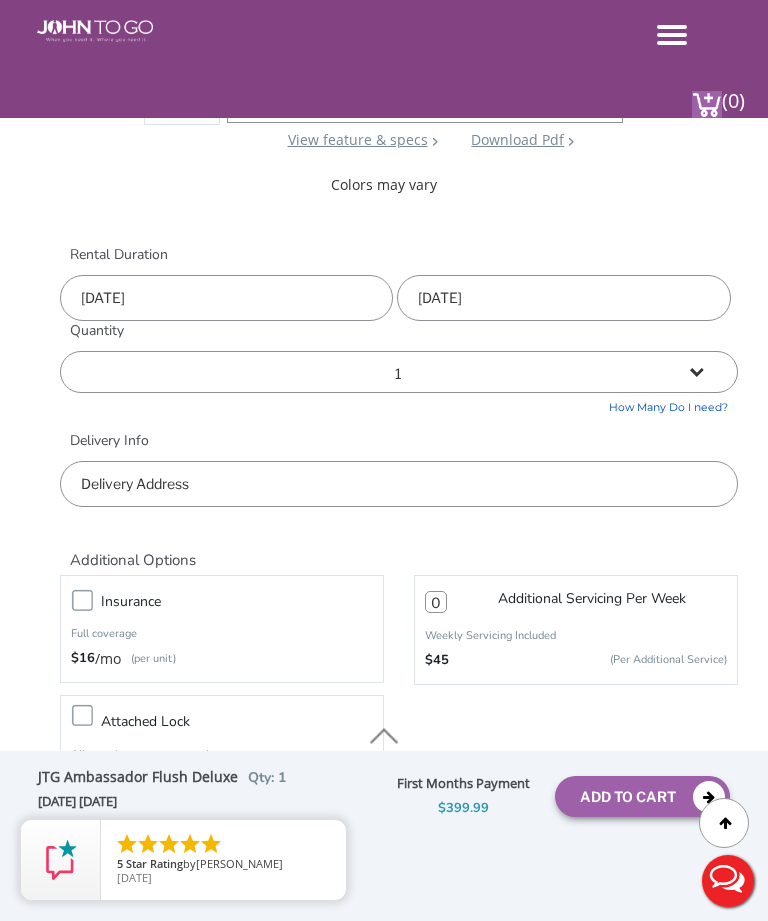 scroll, scrollTop: 513, scrollLeft: 0, axis: vertical 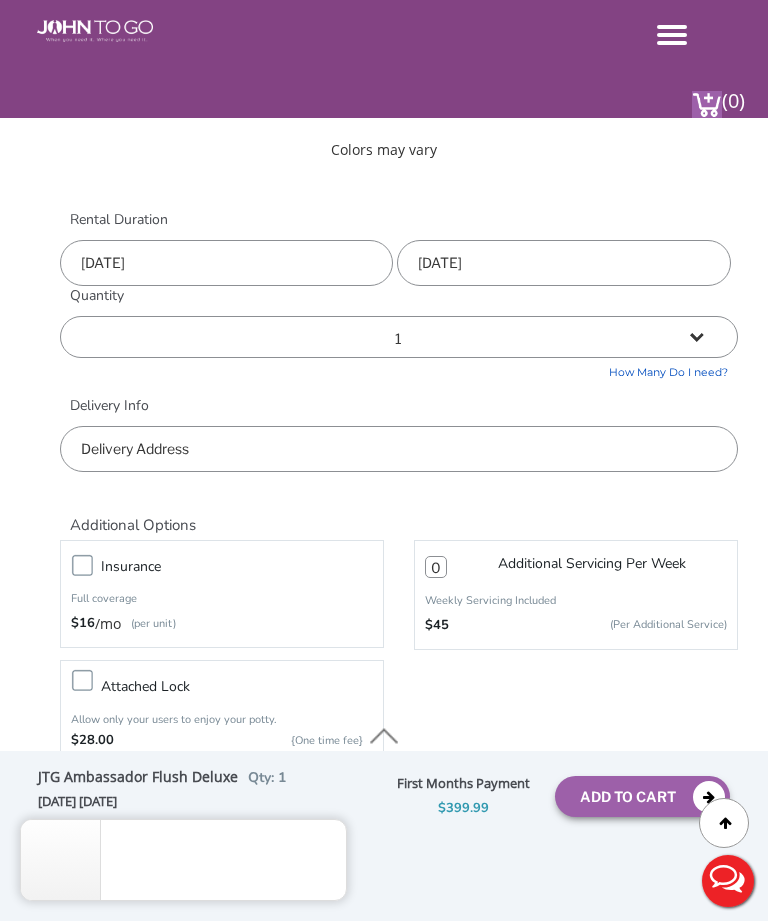 click at bounding box center [399, 449] 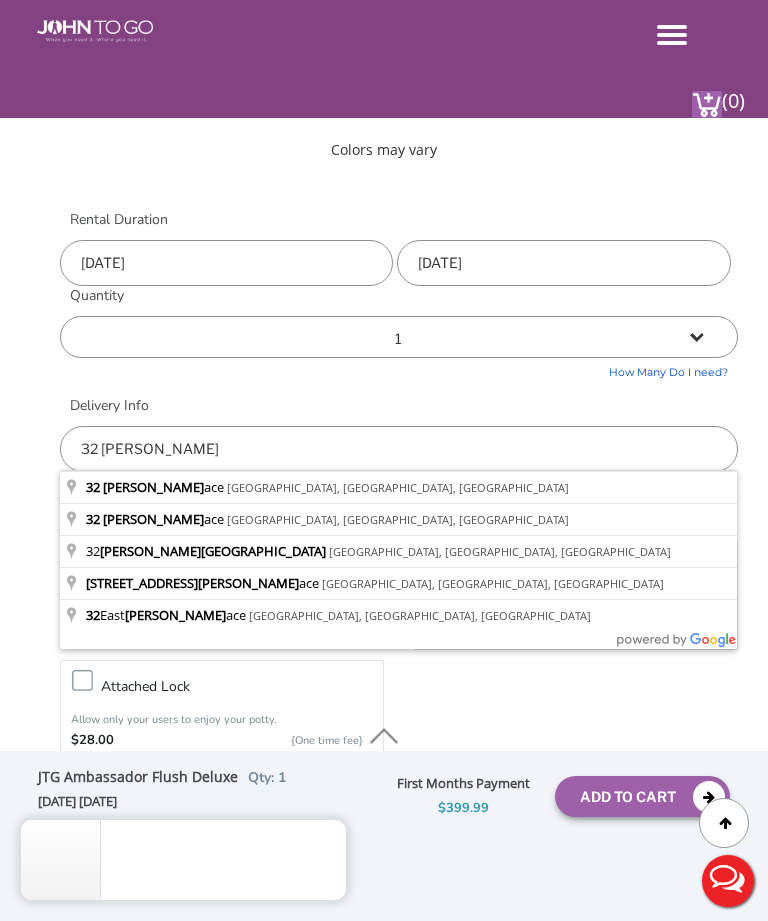 type on "32 Harrison Place, Irvington, NJ, USA" 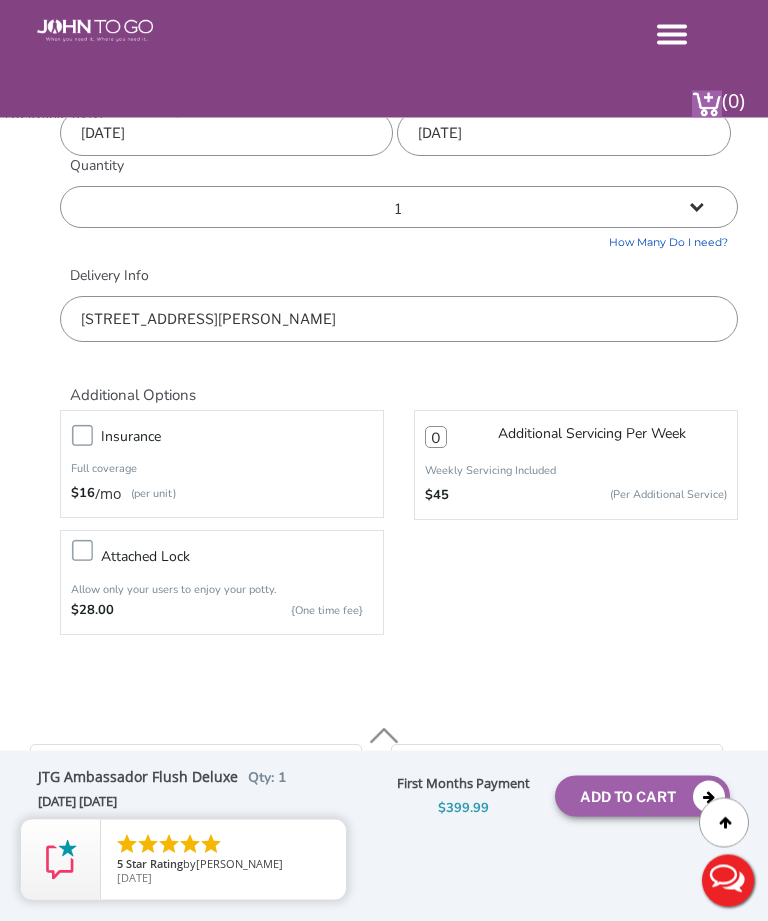 scroll, scrollTop: 643, scrollLeft: 0, axis: vertical 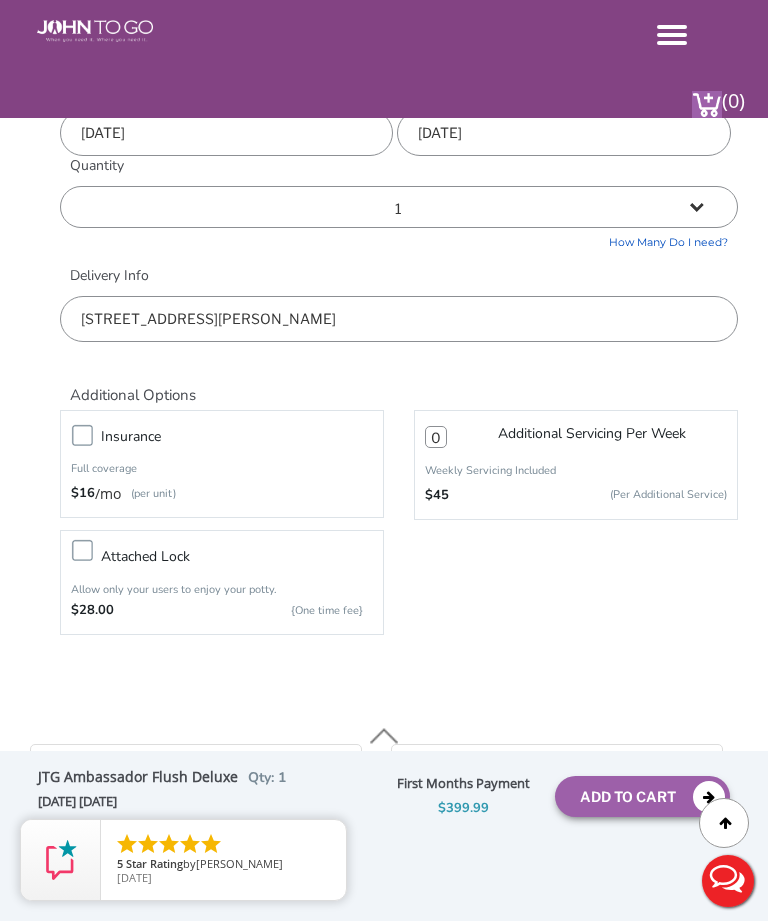 click at bounding box center [436, 437] 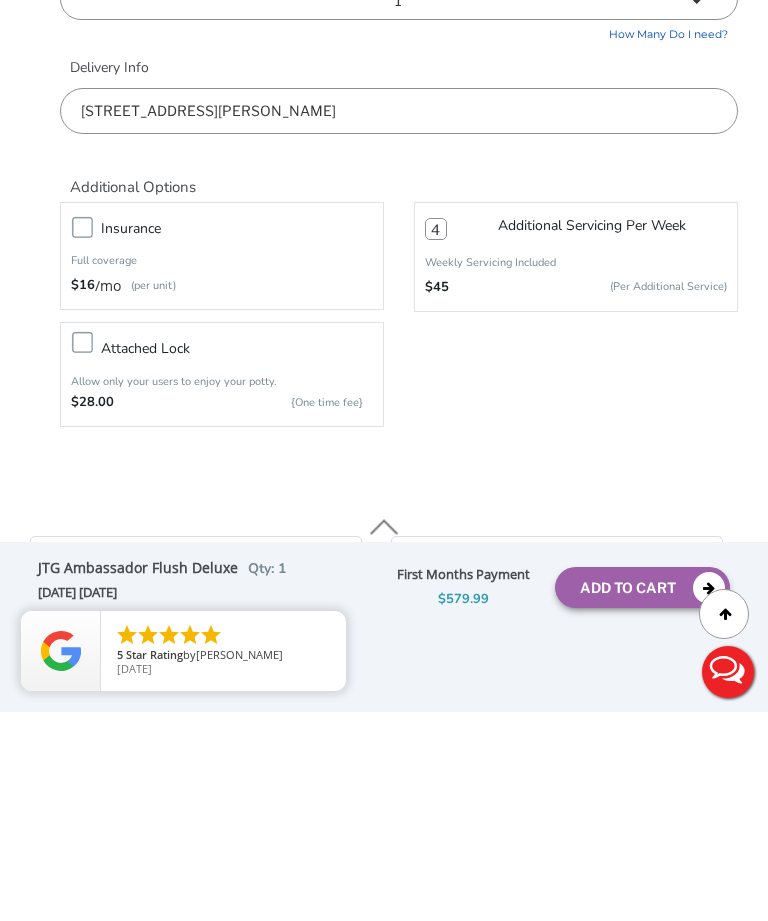 type on "4" 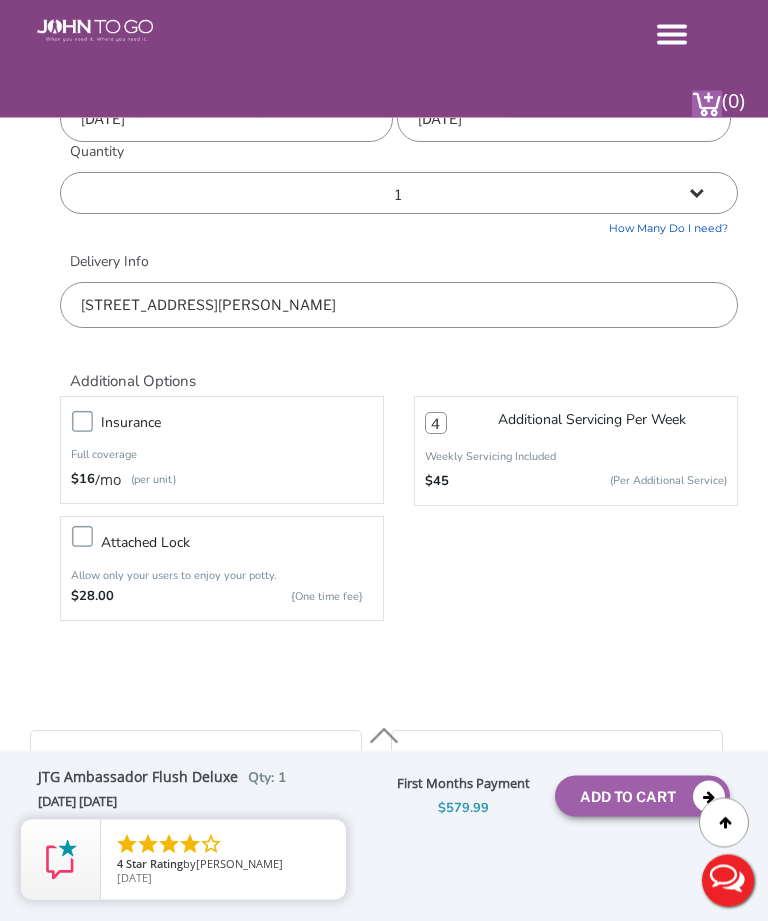 scroll, scrollTop: 575, scrollLeft: 0, axis: vertical 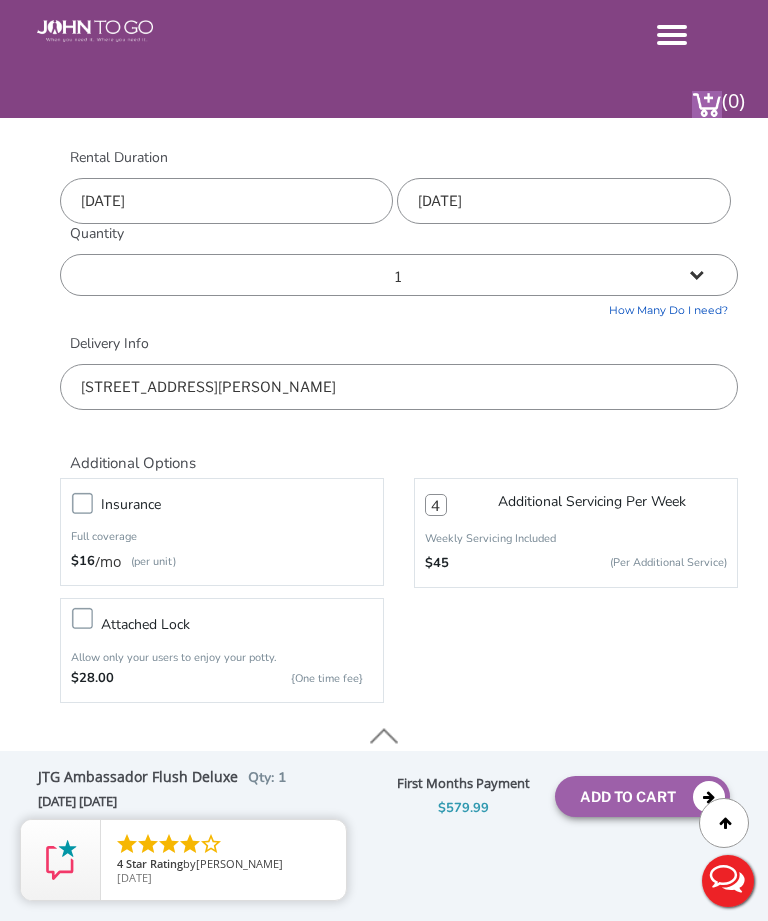 click on "1
2 (5% discount)
3 (8% discount)
4 (10% discount)
5 (12% discount)
6 (12% discount)
7 (12% discount)
8 (12% discount)
9 (12% discount)
10 (12% discount)
11 (12% discount)
12 (12% discount)
13 (12% discount)
14 (12% discount)
15 (12% discount)
16 (12% discount)
17 (12% discount)
18 (12% discount)
19 (12% discount)
20 (12% discount)
21 (12% discount)
22 (12% discount)
23 (12% discount)
24 (12% discount)
25 (12% discount)" at bounding box center (399, 275) 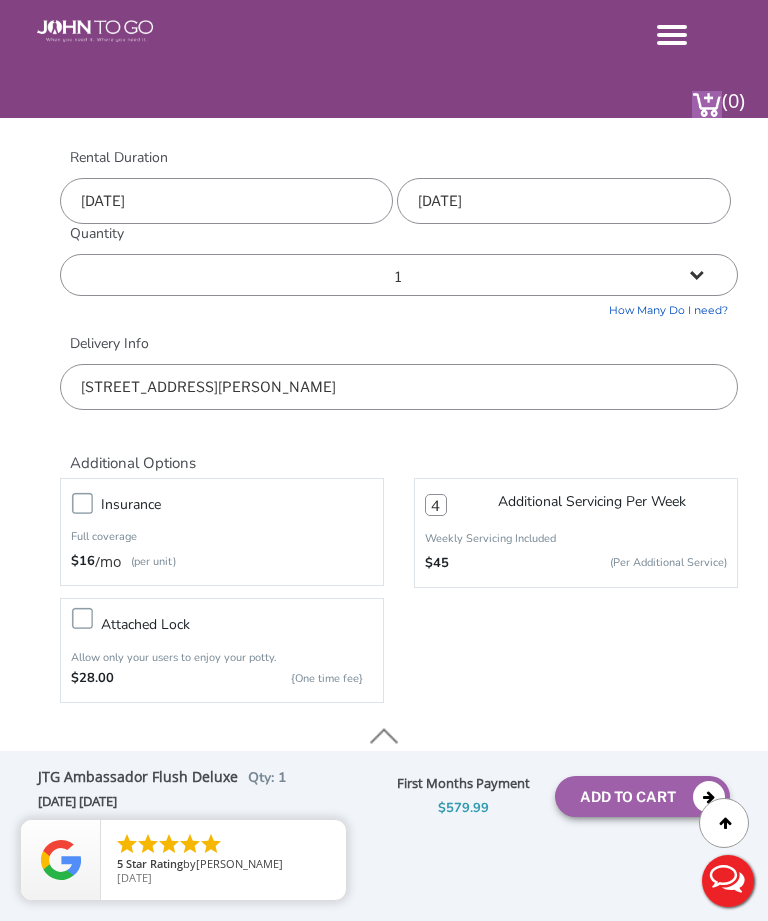 select on "2" 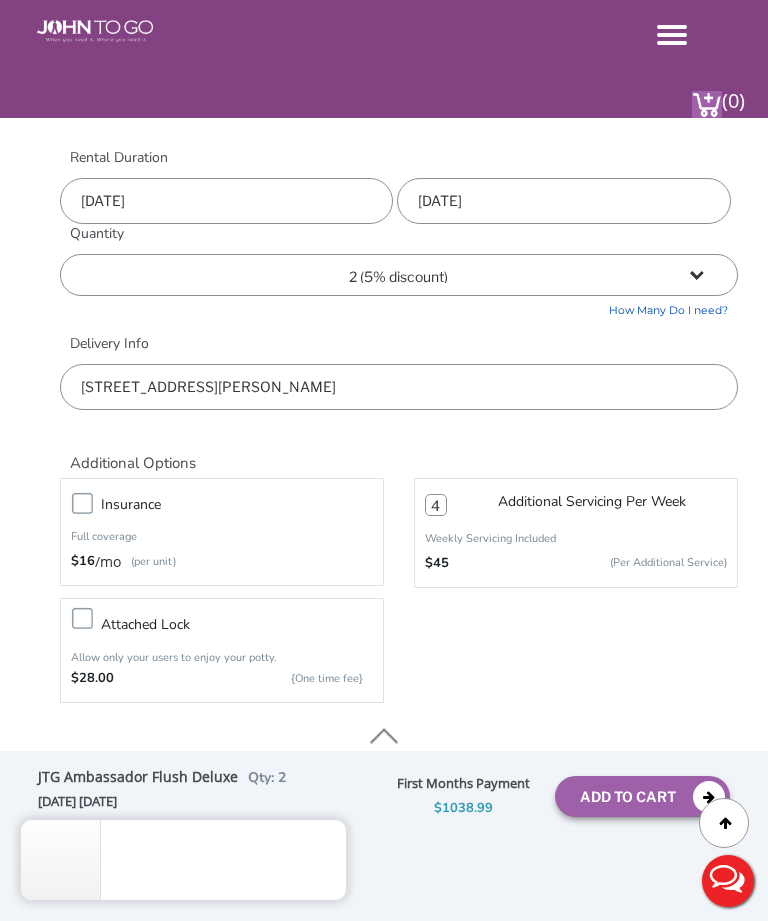 click on "4" at bounding box center (436, 505) 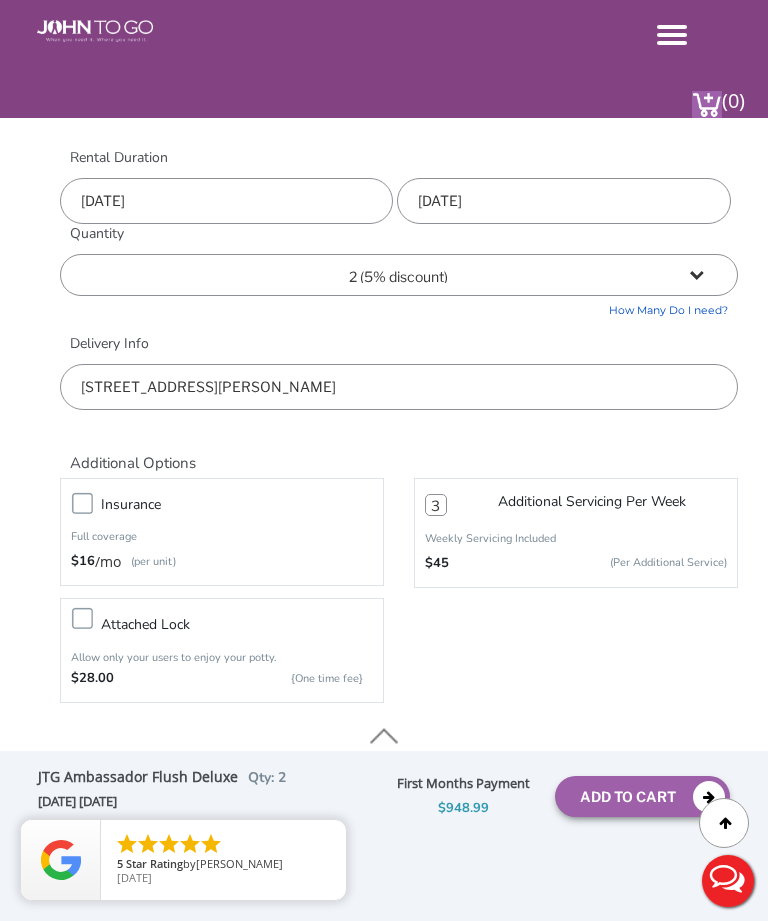type on "3" 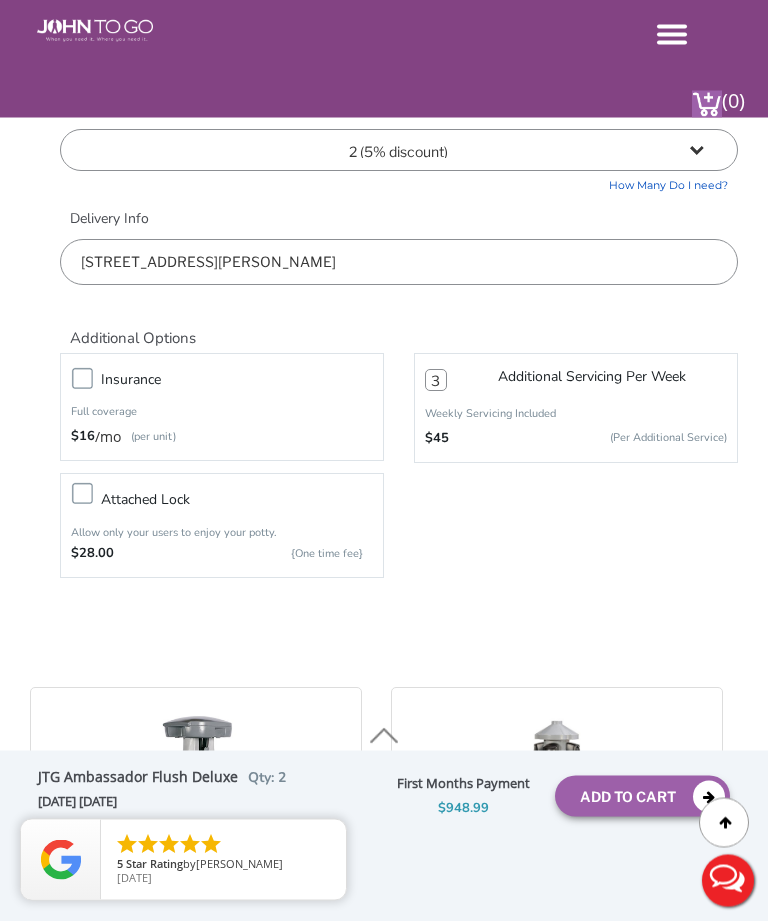 scroll, scrollTop: 698, scrollLeft: 0, axis: vertical 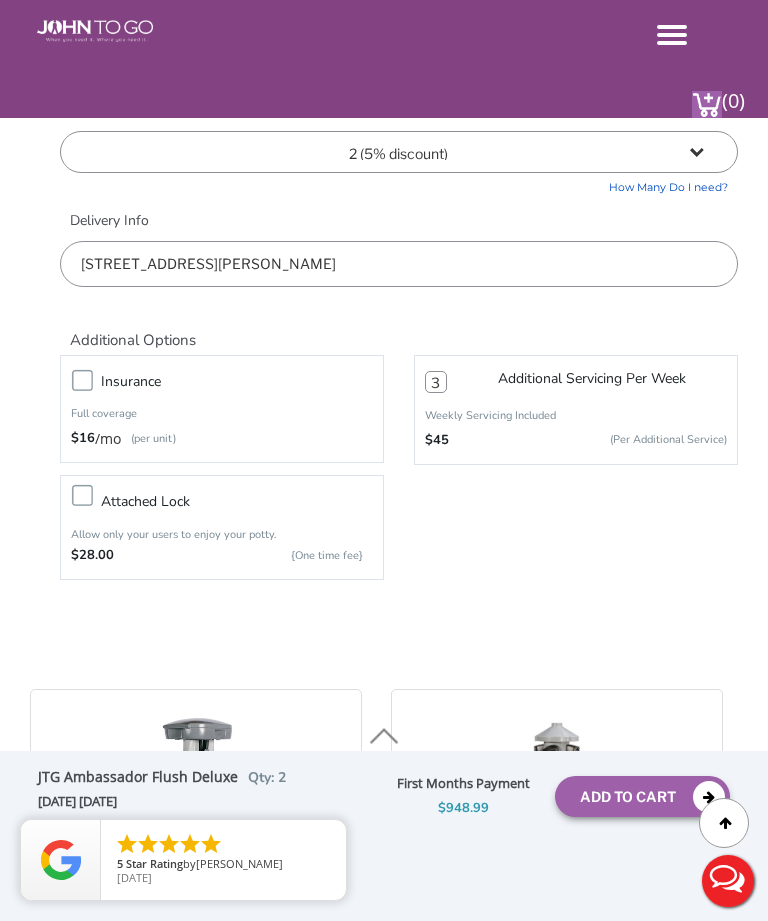 click on "3" at bounding box center (436, 382) 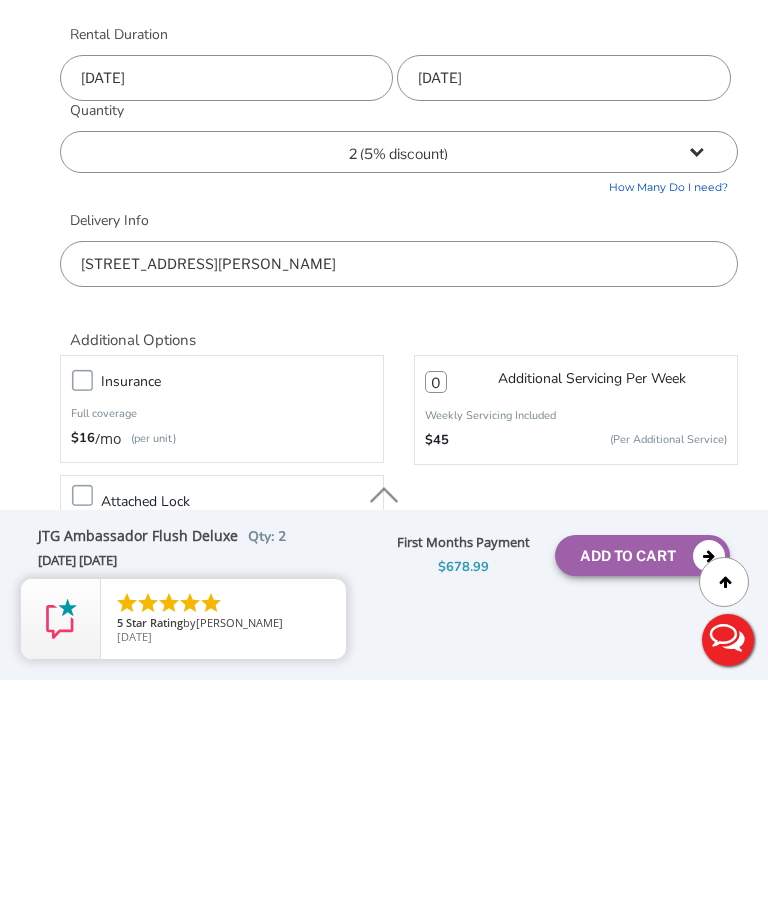 scroll, scrollTop: 426, scrollLeft: 0, axis: vertical 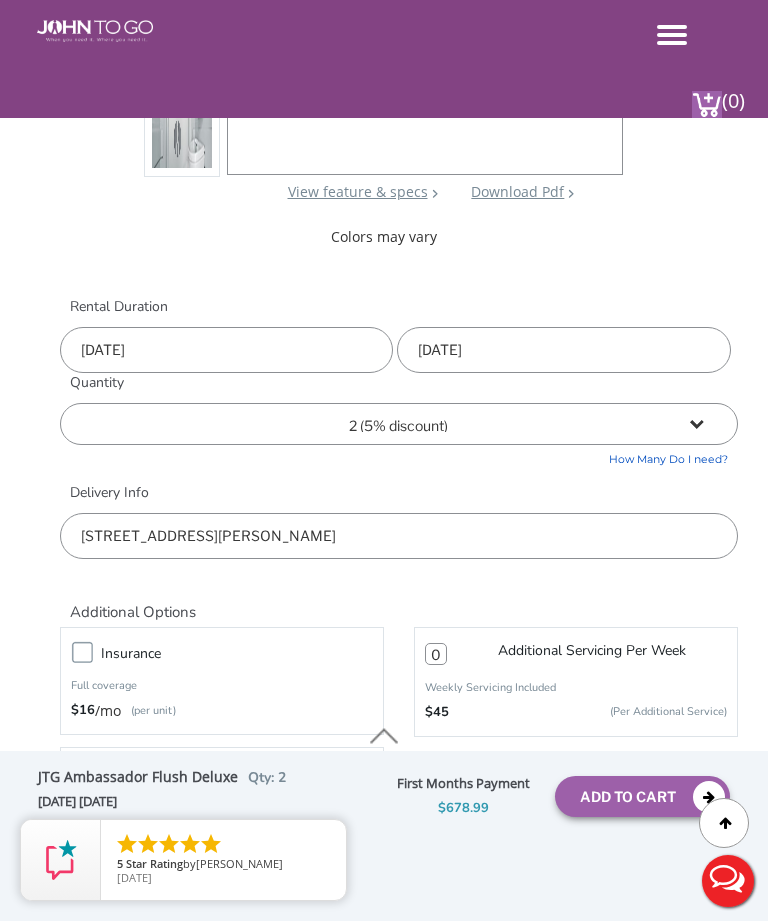 type 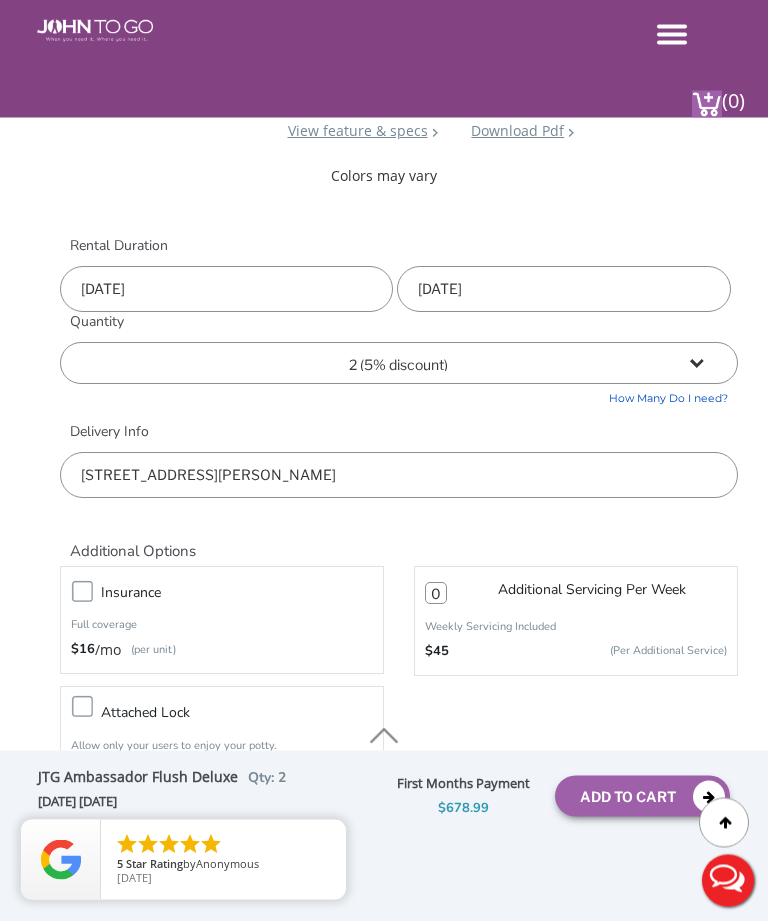 scroll, scrollTop: 487, scrollLeft: 0, axis: vertical 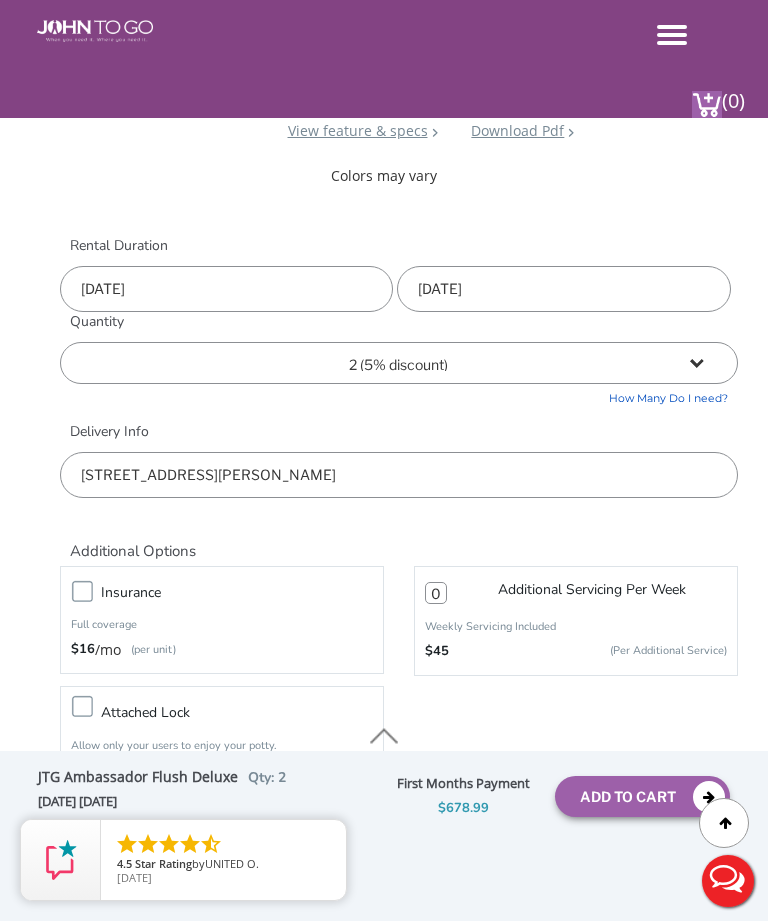 click on "07/07/2025" at bounding box center [563, 289] 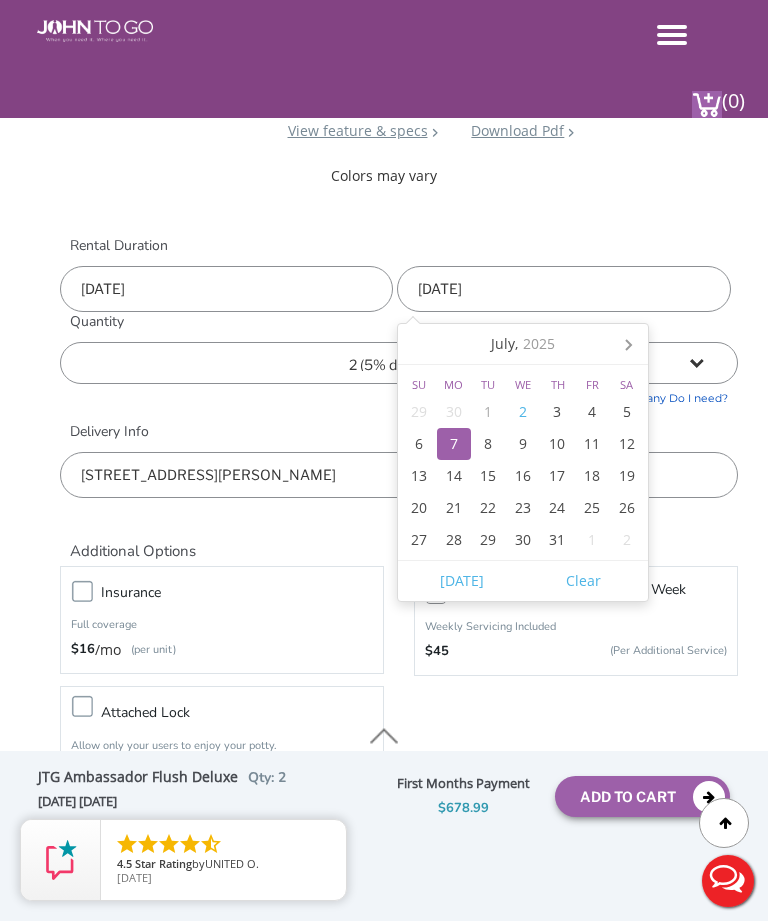 click on "Insurance
Full coverage
$16 /mo
(per unit)
Additional Servicing Per Week
Weekly Servicing Included
$45
(Per Additional Service)
Attached lock
Allow only your users to enjoy your potty.
$28.00
{One time fee}" at bounding box center [399, 678] 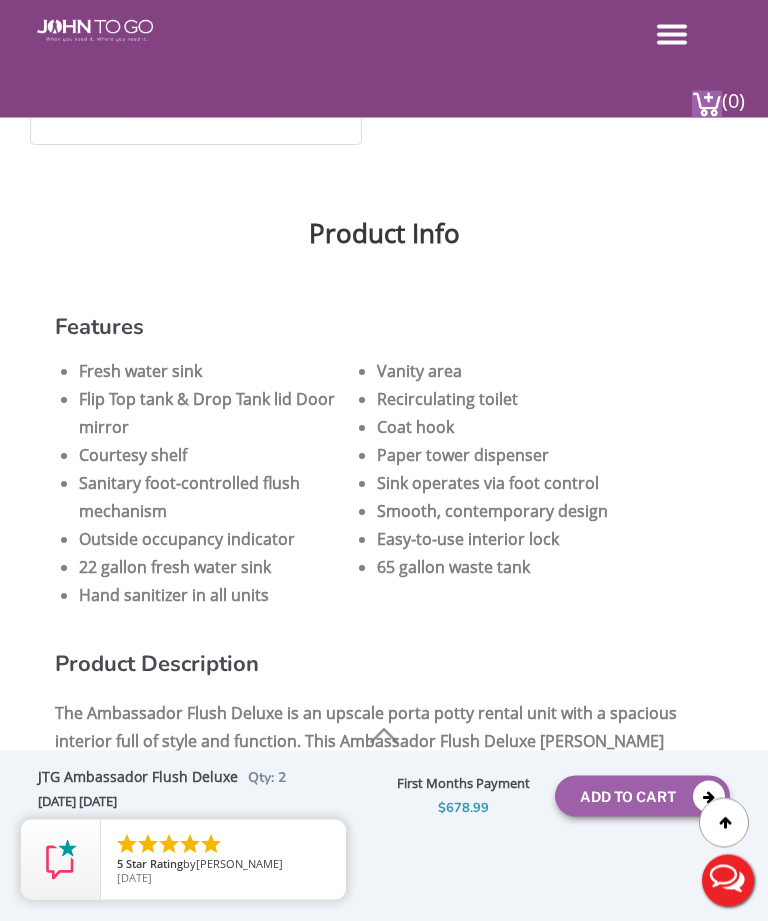 scroll, scrollTop: 2575, scrollLeft: 0, axis: vertical 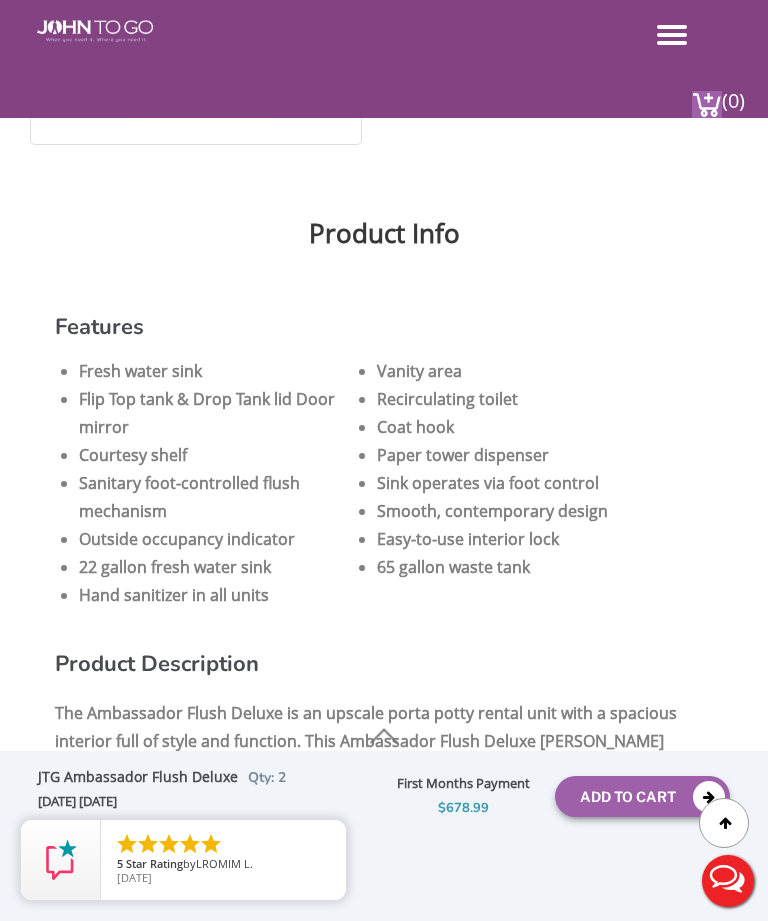 click on "Add To Cart" at bounding box center (642, 796) 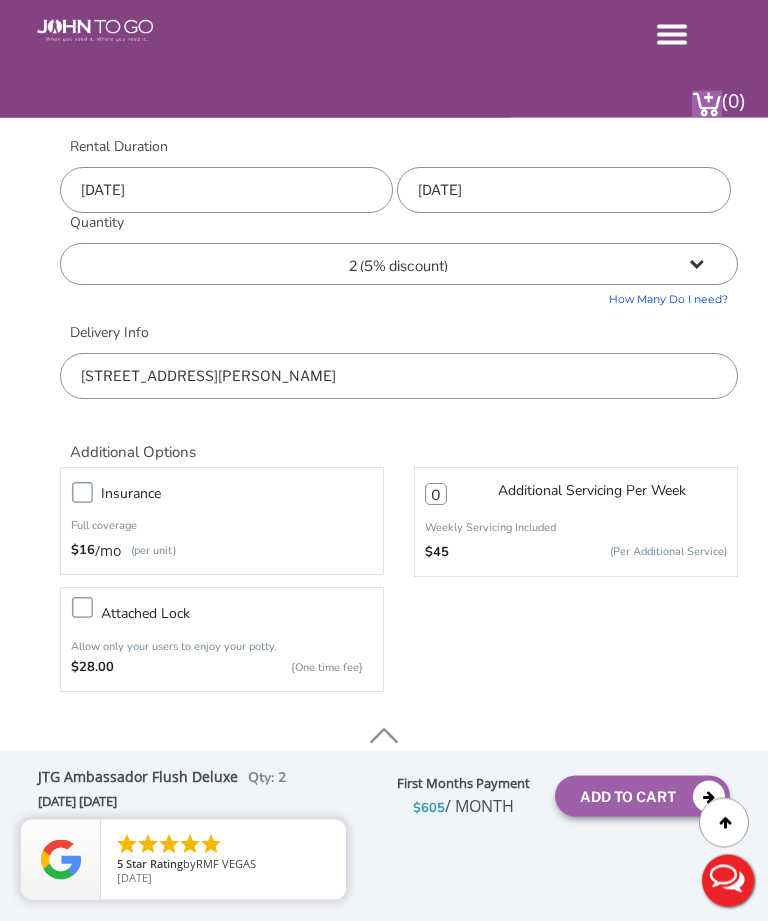 scroll, scrollTop: 586, scrollLeft: 0, axis: vertical 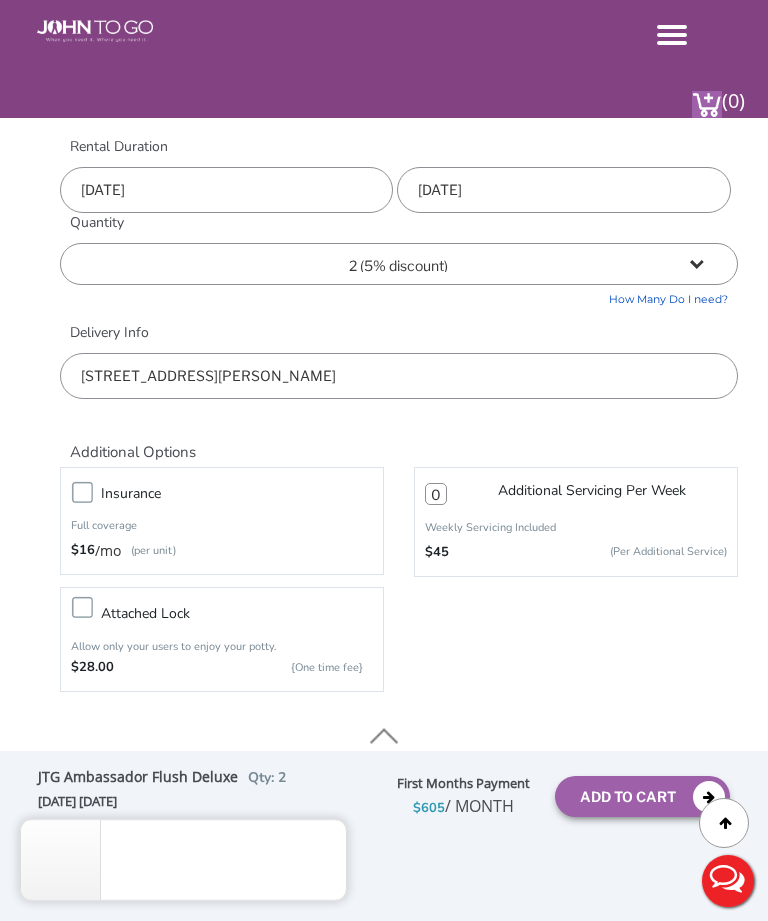 click on "Insurance" at bounding box center [242, 493] 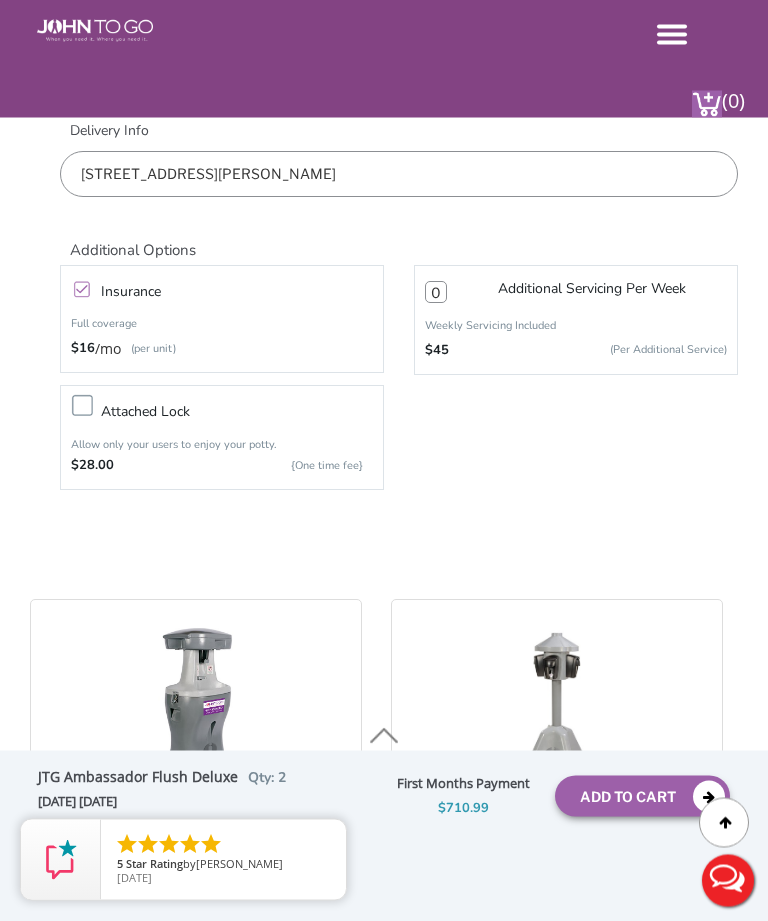 click on "Add To Cart" at bounding box center [642, 796] 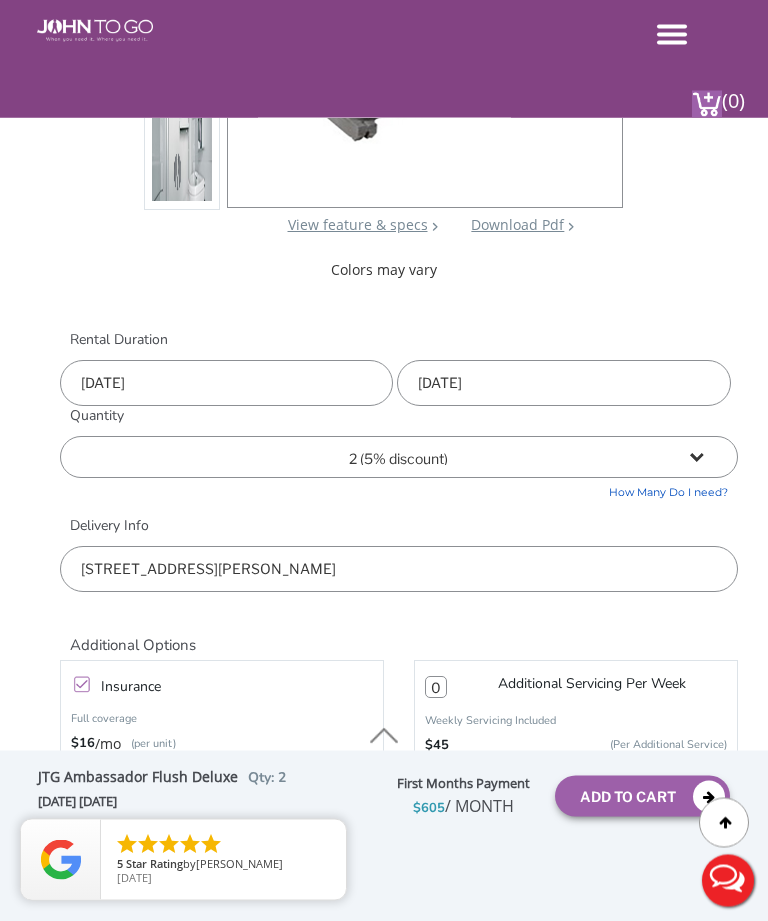 scroll, scrollTop: 393, scrollLeft: 0, axis: vertical 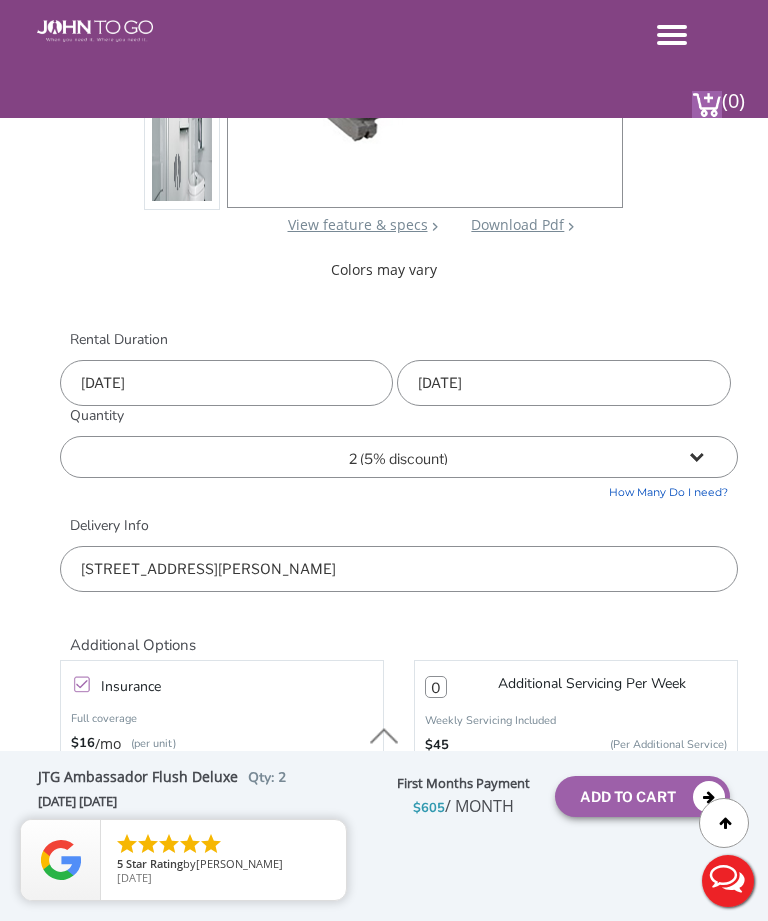 click on "Insurance" at bounding box center [242, 686] 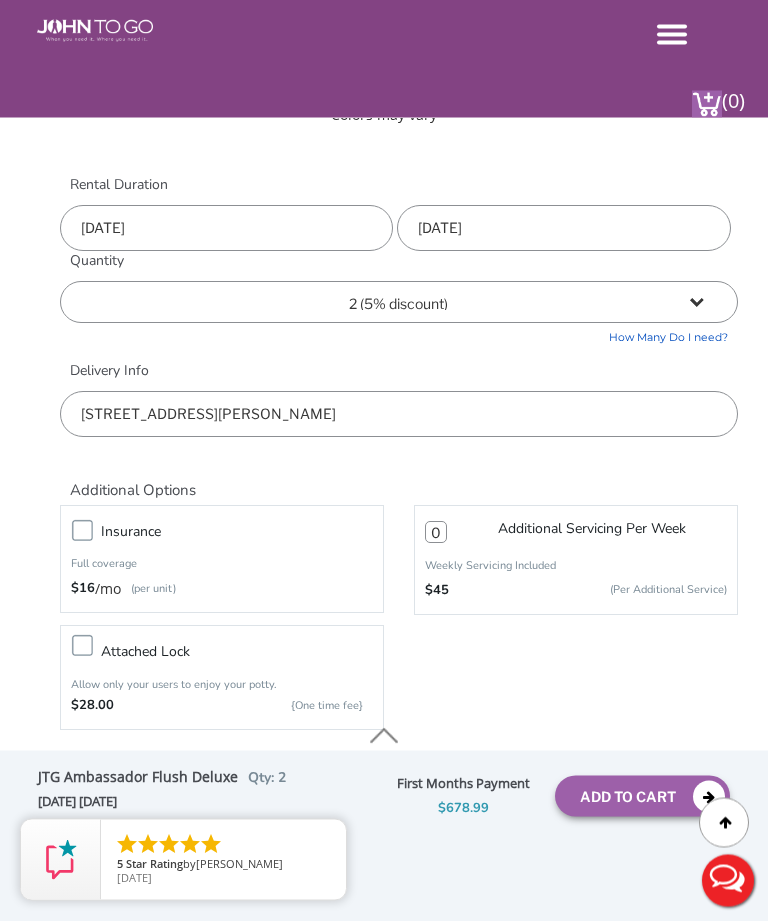 scroll, scrollTop: 548, scrollLeft: 0, axis: vertical 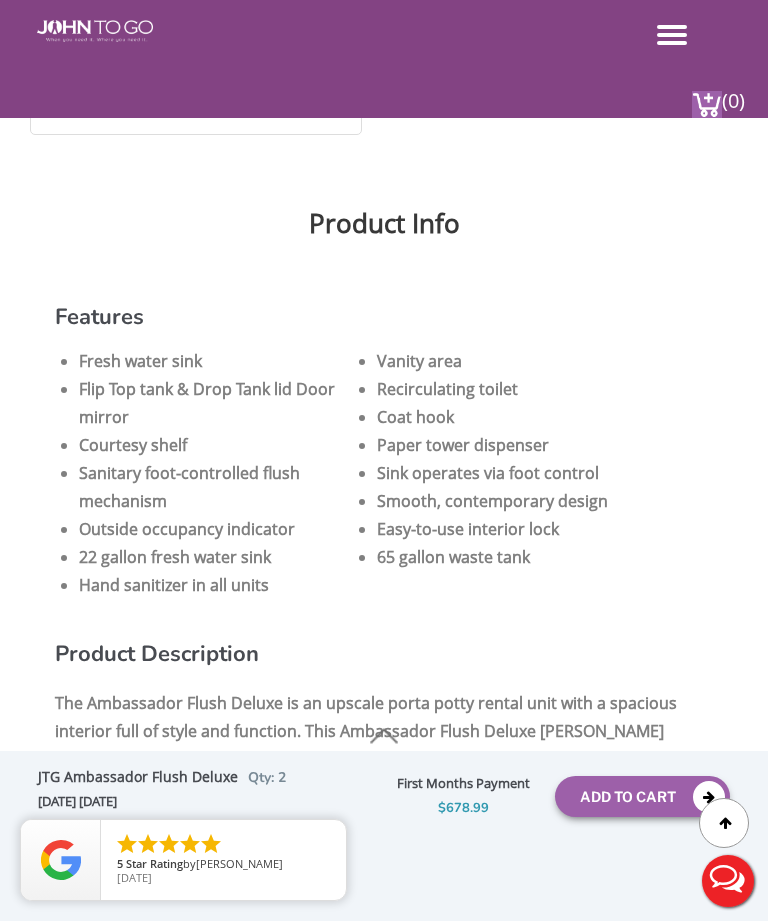 click on "Add To Cart" at bounding box center (642, 796) 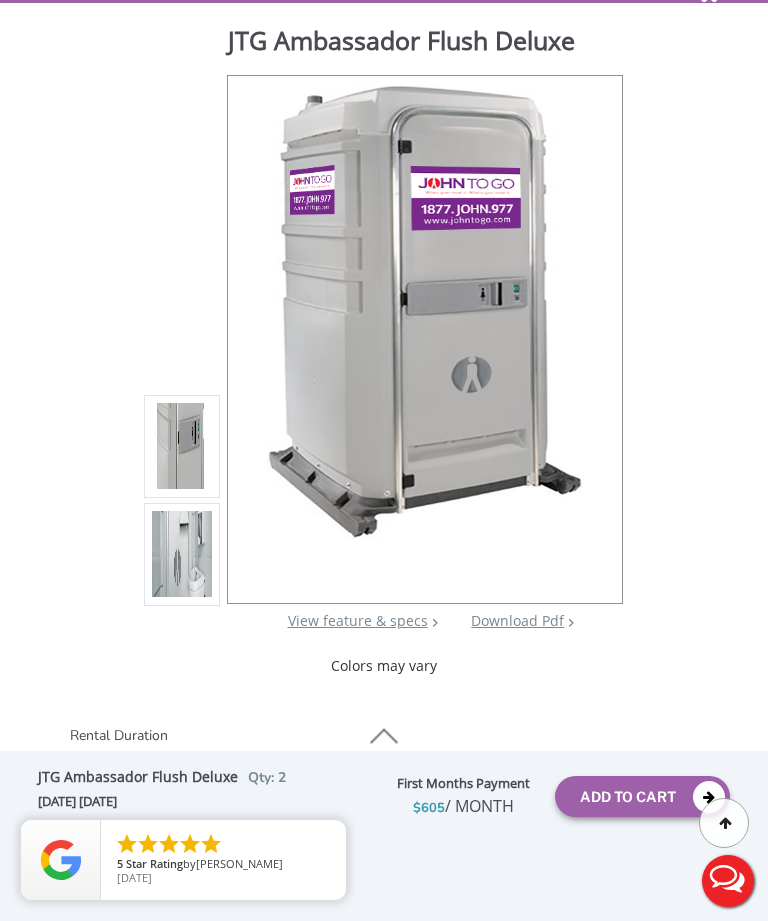 scroll, scrollTop: 0, scrollLeft: 0, axis: both 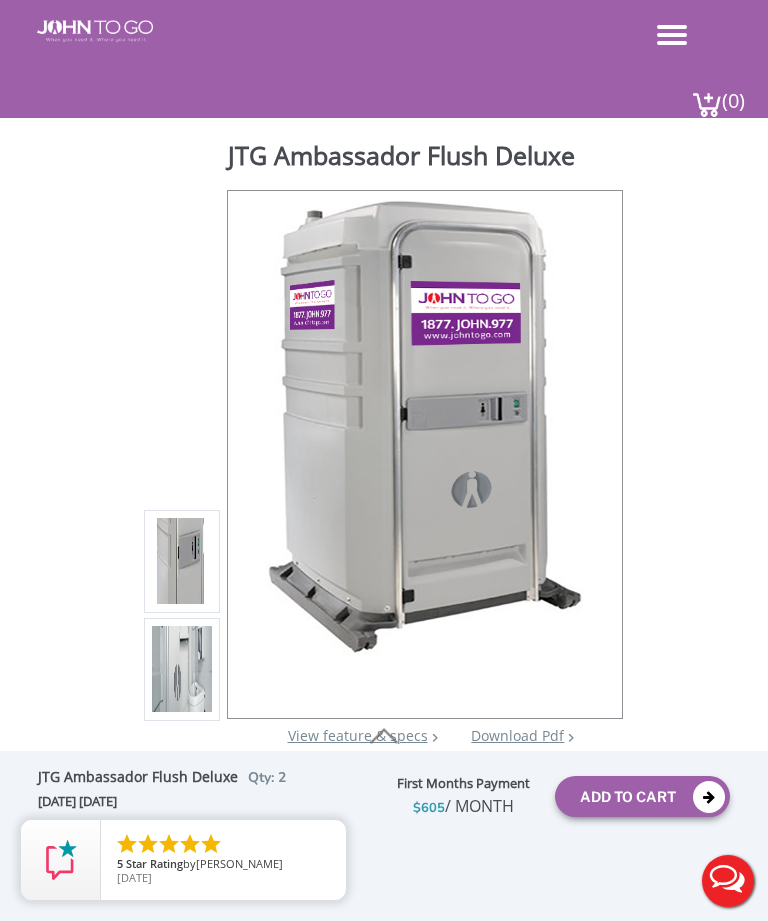 click on "Add To Cart" at bounding box center (642, 796) 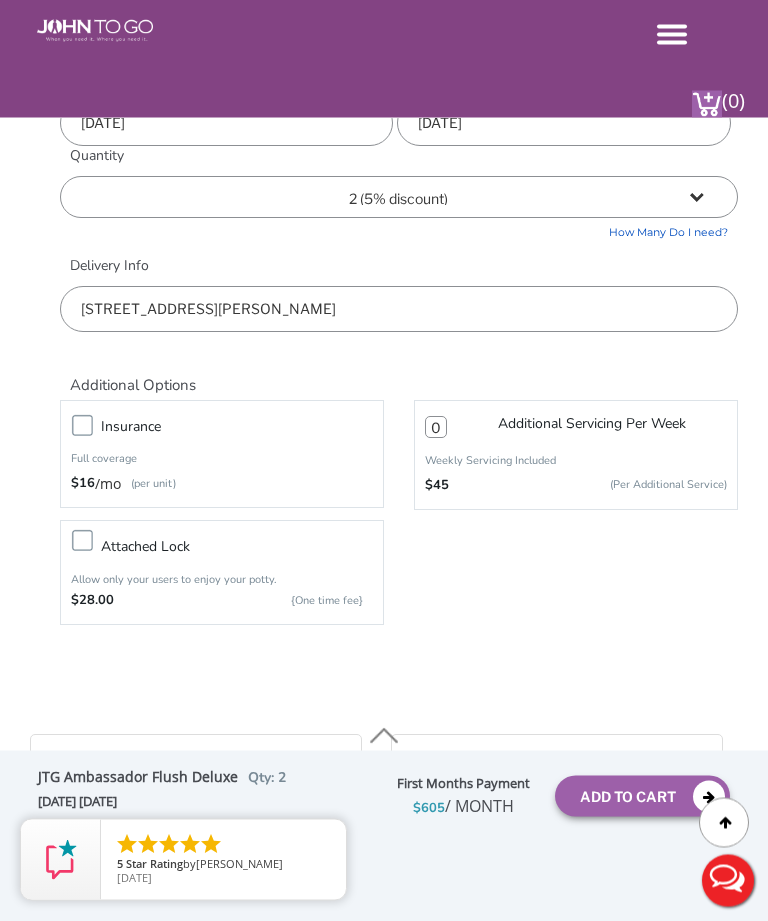 scroll, scrollTop: 653, scrollLeft: 0, axis: vertical 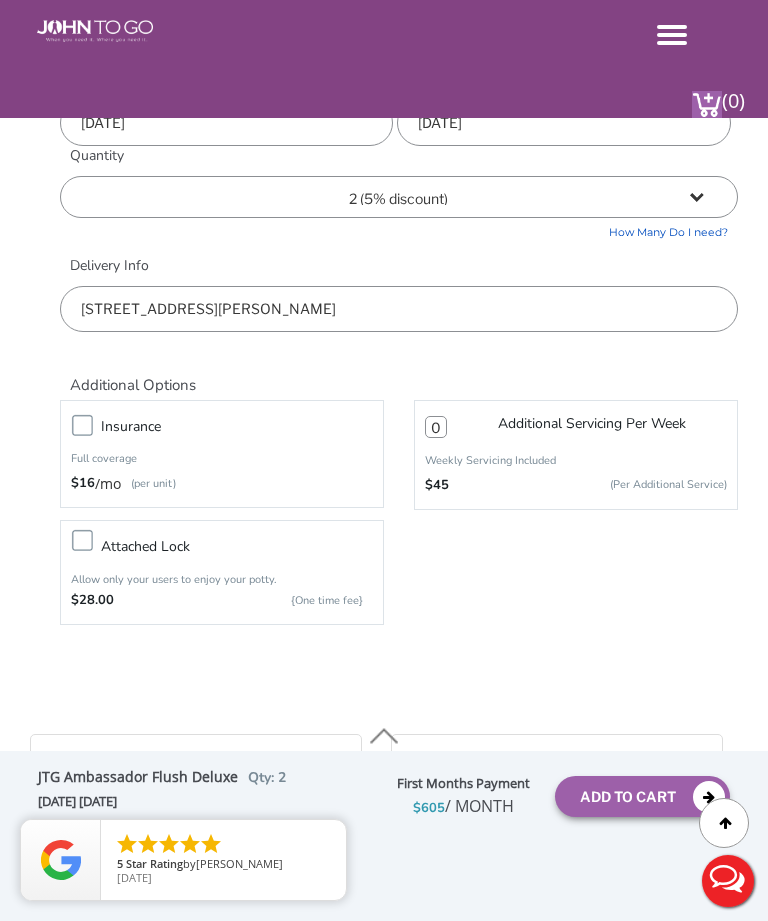 click on "Live Chat" at bounding box center (728, 881) 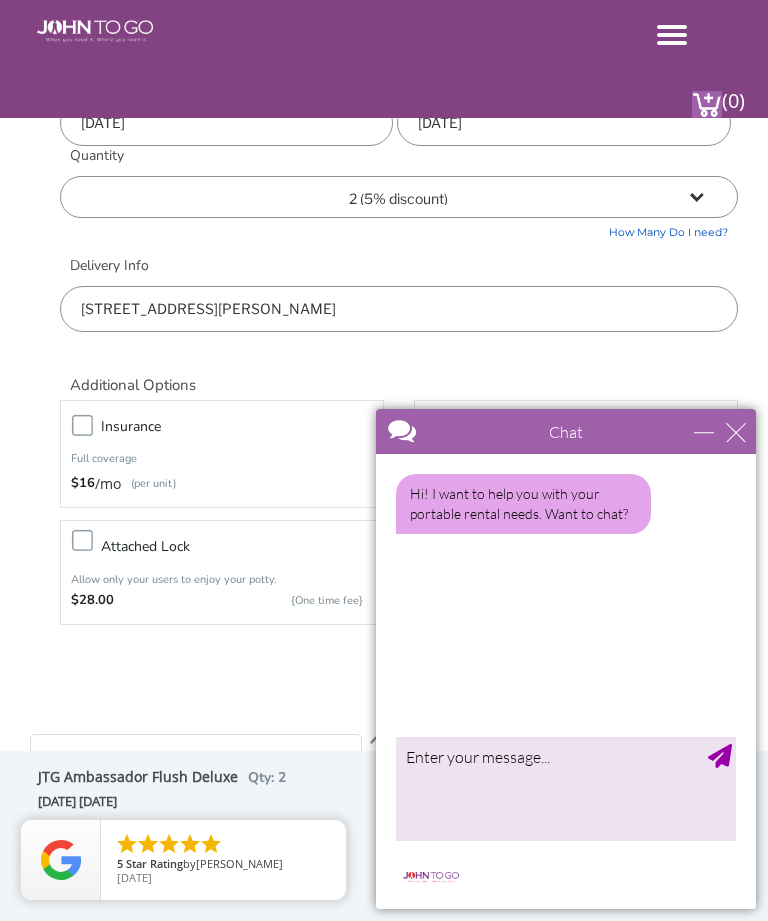 click on "CLOSE RETURN TO CHAT CANCEL UPLOAD MESSAGE NOT FOUND: [EN][63]. MESSAGE NOT FOUND: [EN][62]." at bounding box center [566, 879] 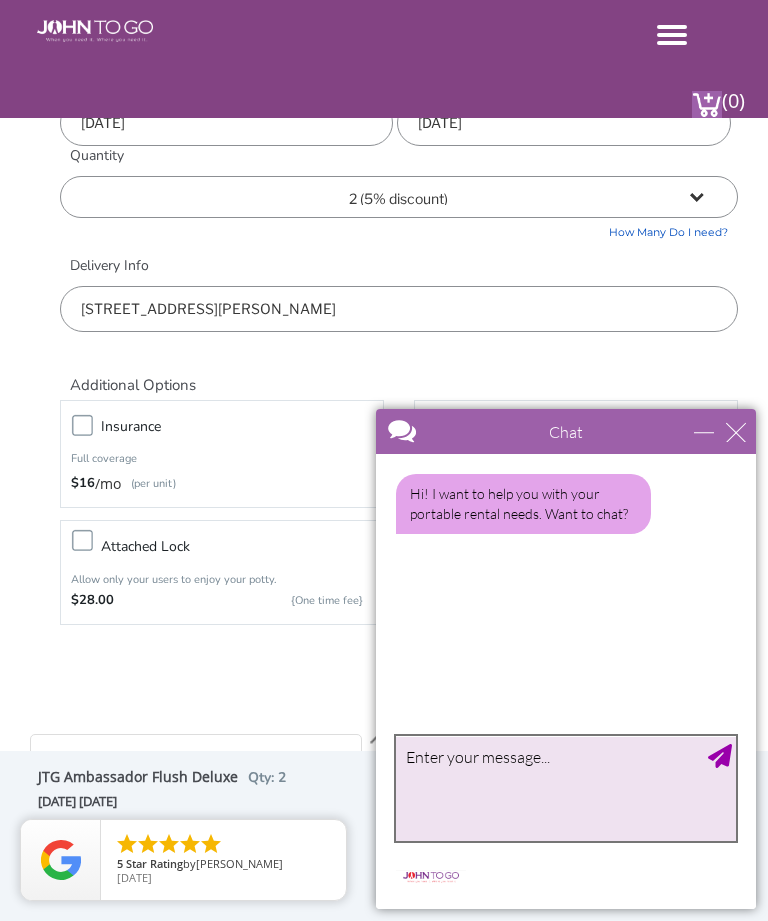 click at bounding box center (566, 788) 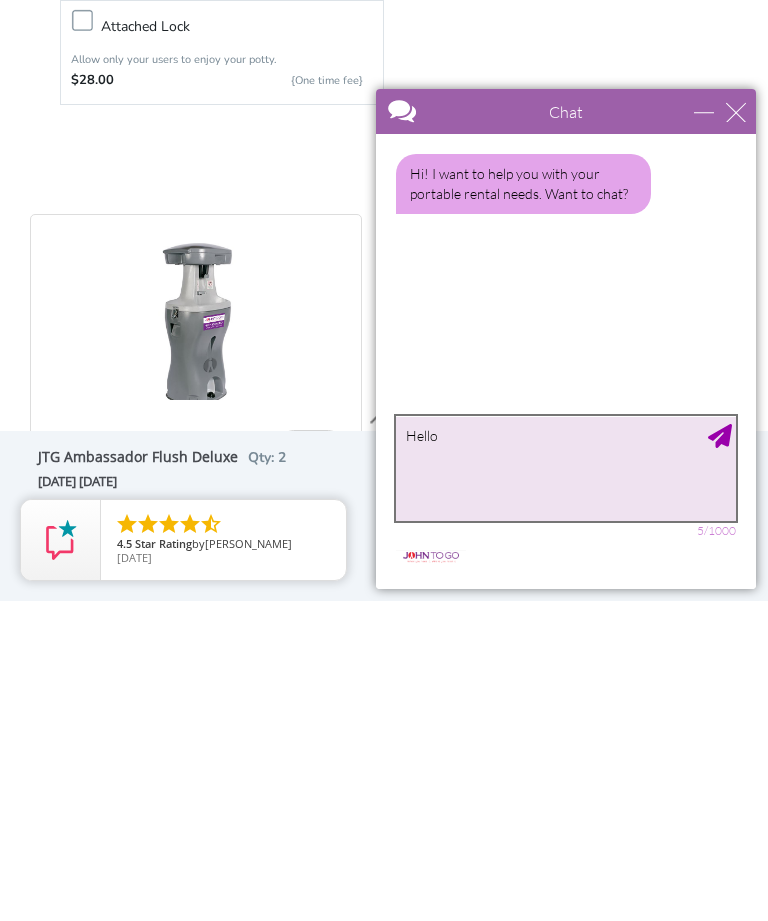 type on "Hello" 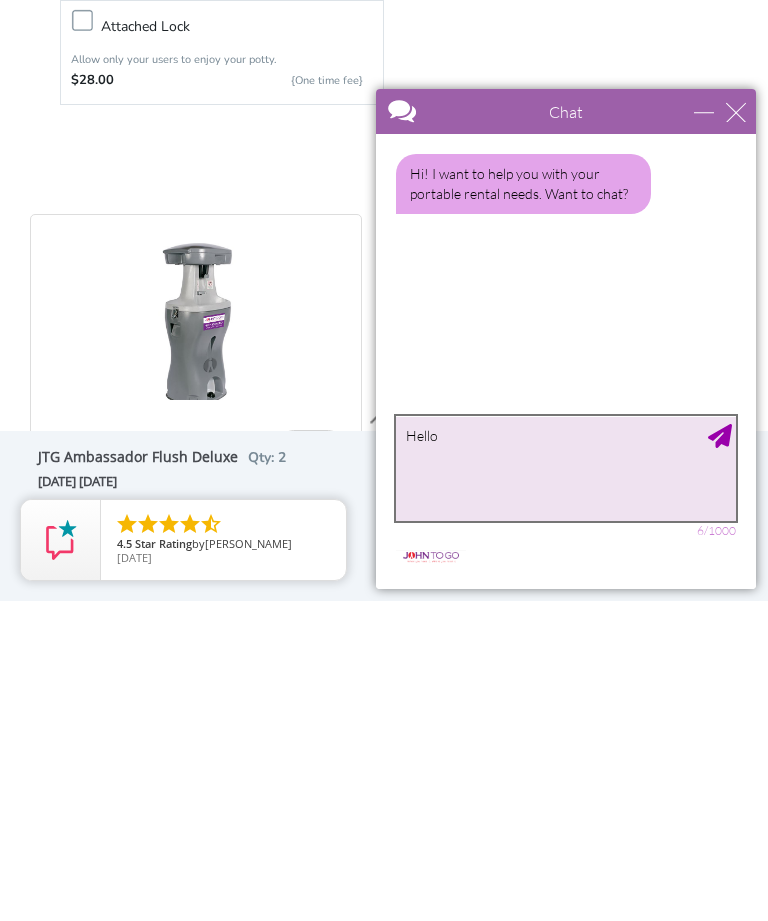 click on "Hello" at bounding box center [566, 468] 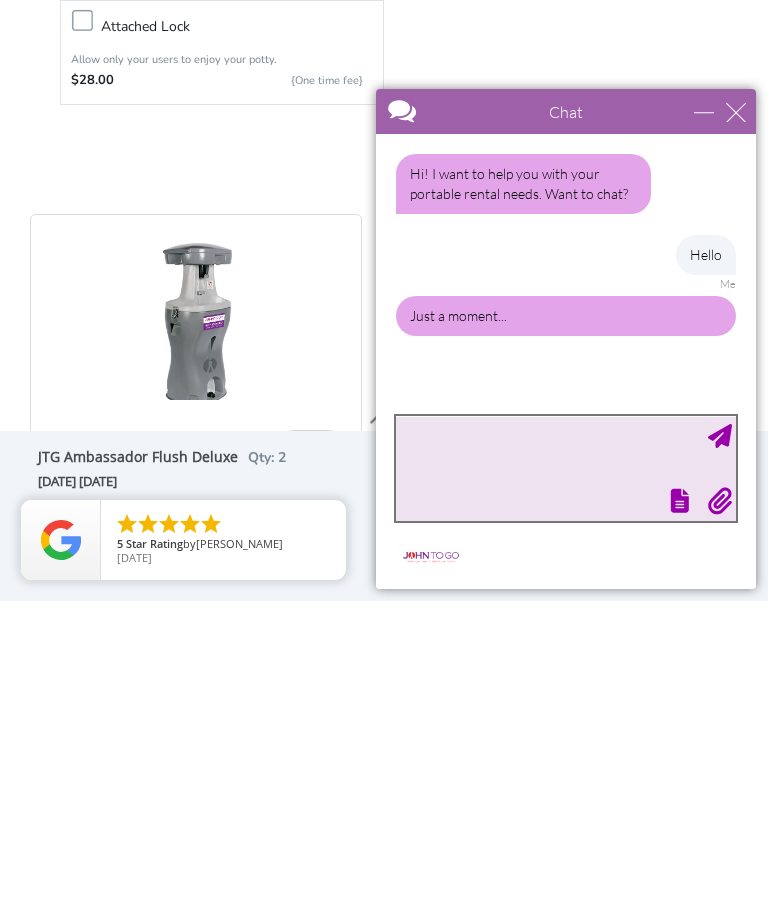scroll, scrollTop: 908, scrollLeft: 0, axis: vertical 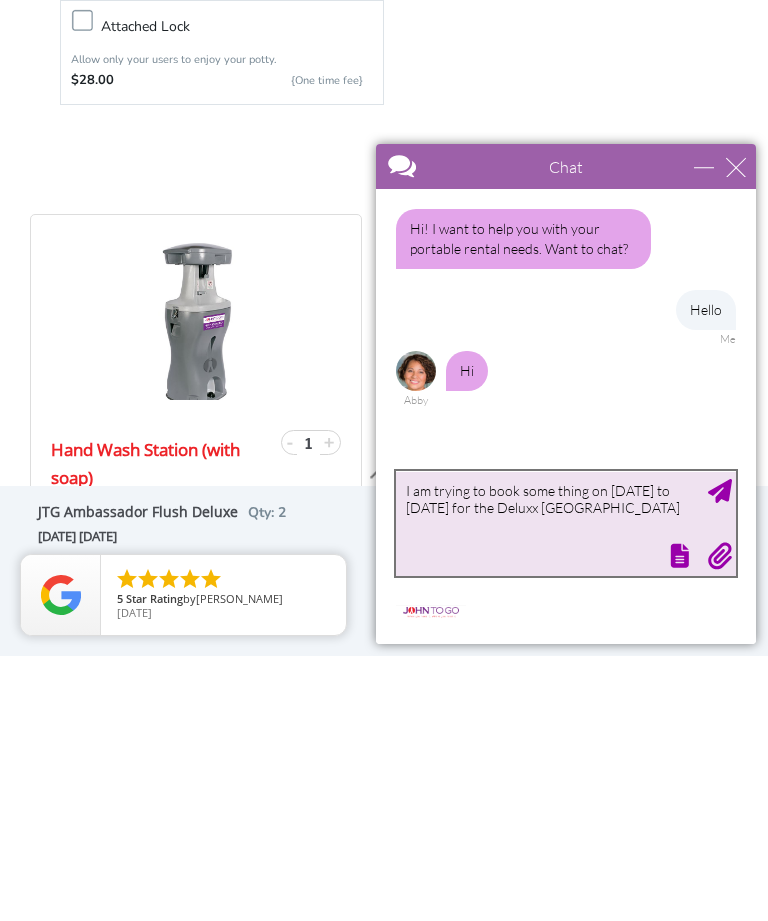 type on "I am trying to book some thing on July 3 to July 7 for the deluxe portable potty" 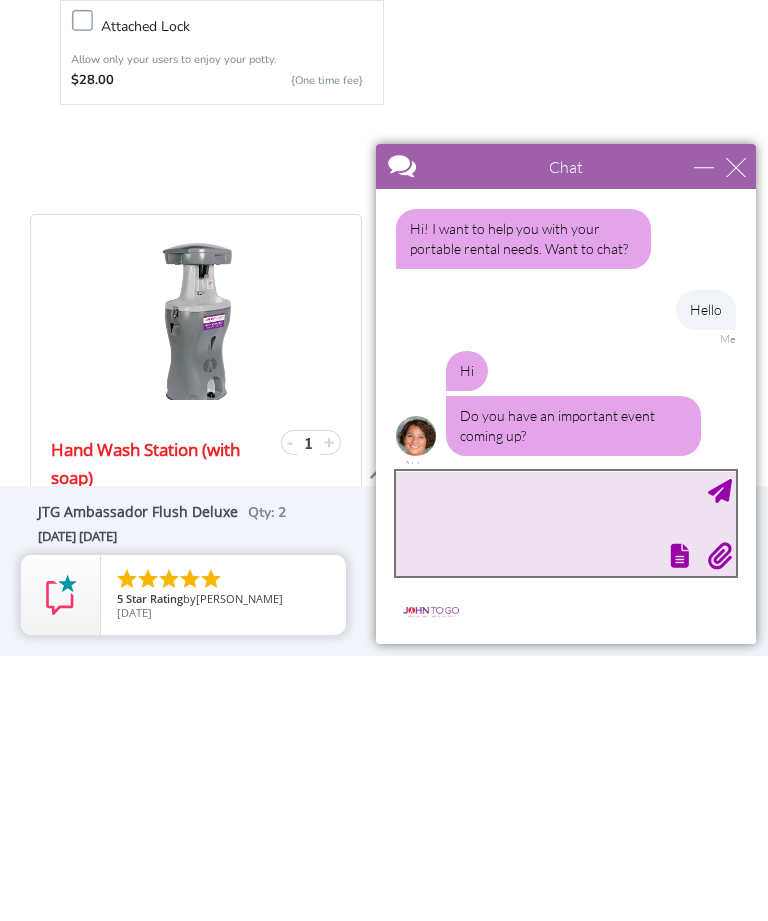 scroll, scrollTop: 93, scrollLeft: 0, axis: vertical 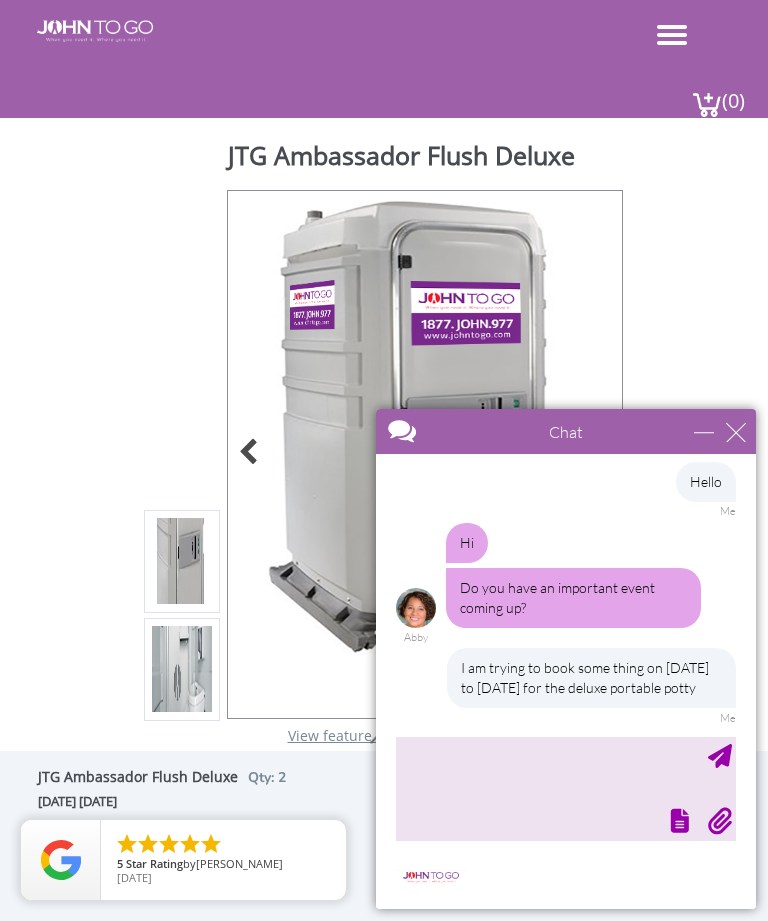 click on "JTG Ambassador Flush Deluxe" at bounding box center [490, 158] 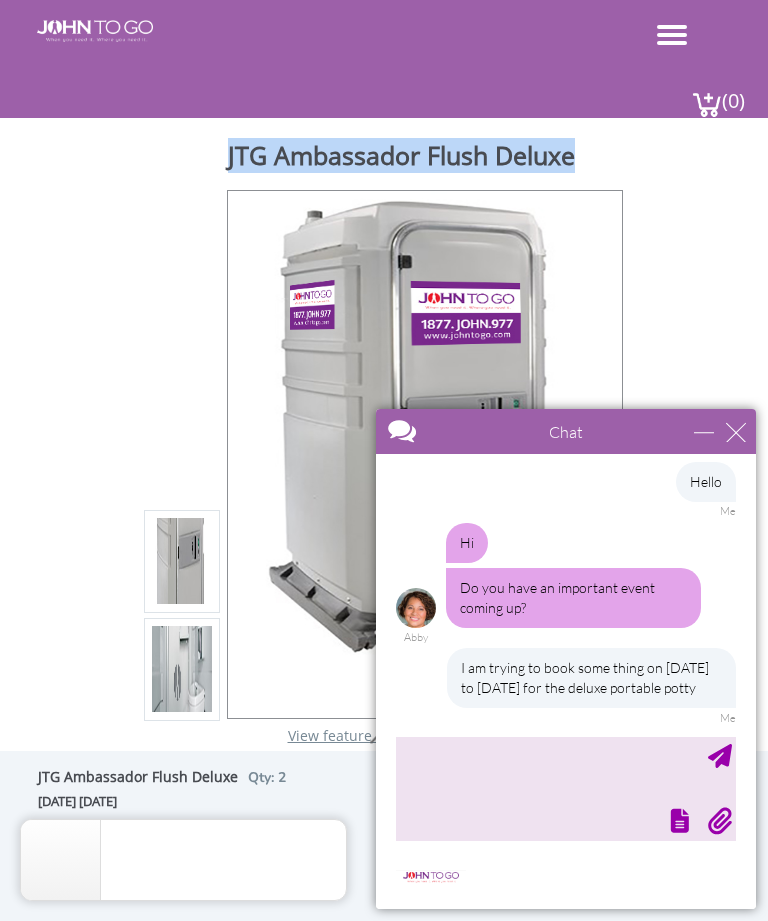 copy on "JTG Ambassador Flush Deluxe" 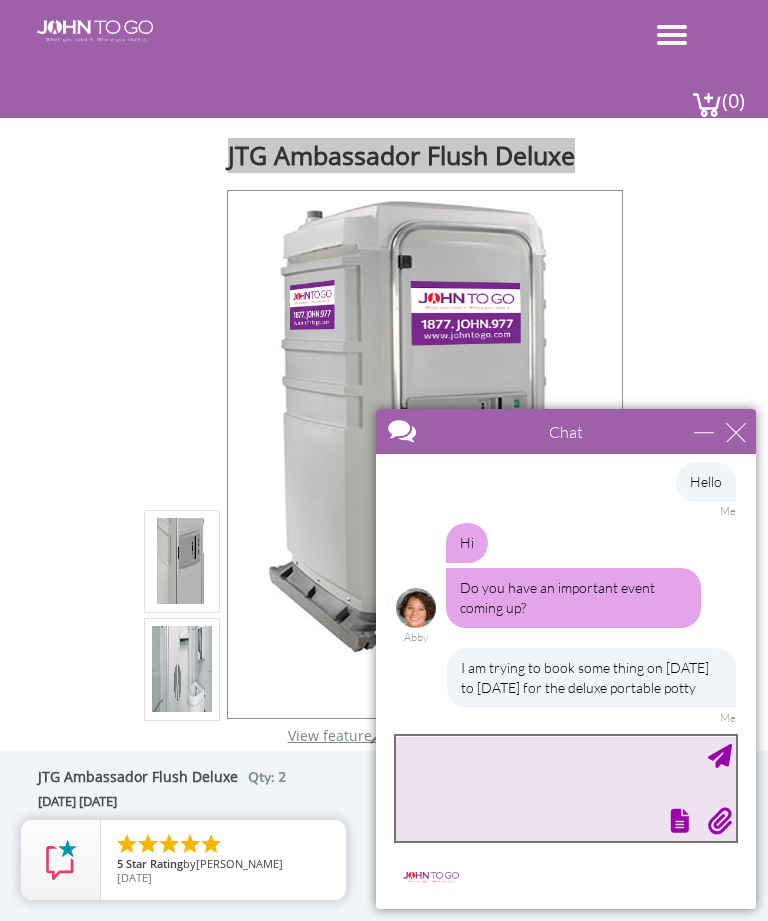 click at bounding box center [566, 788] 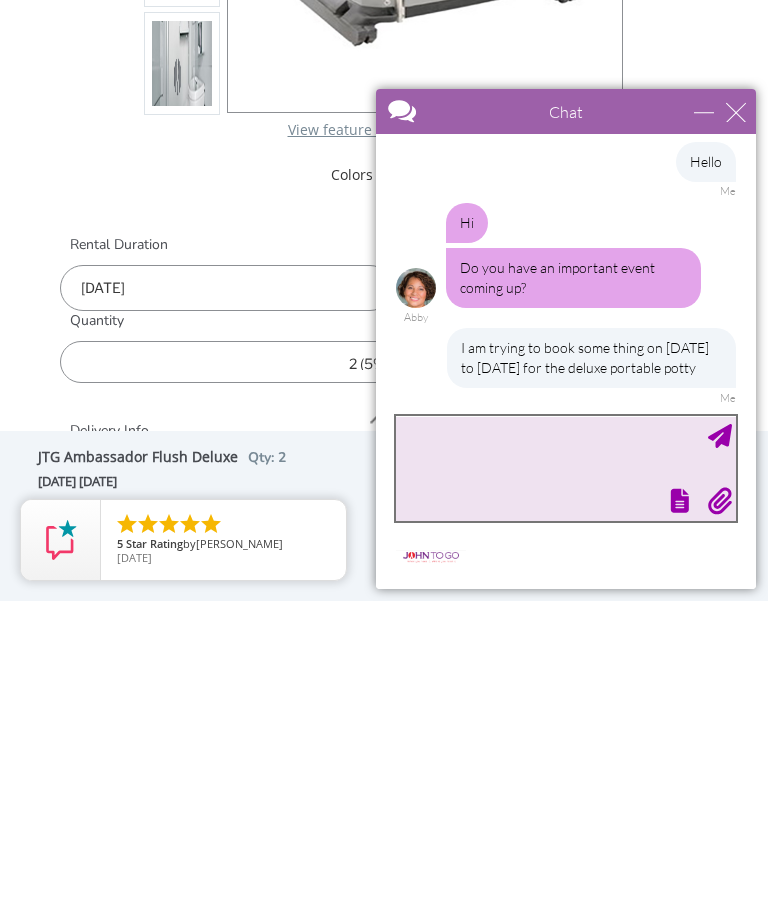 click at bounding box center (566, 468) 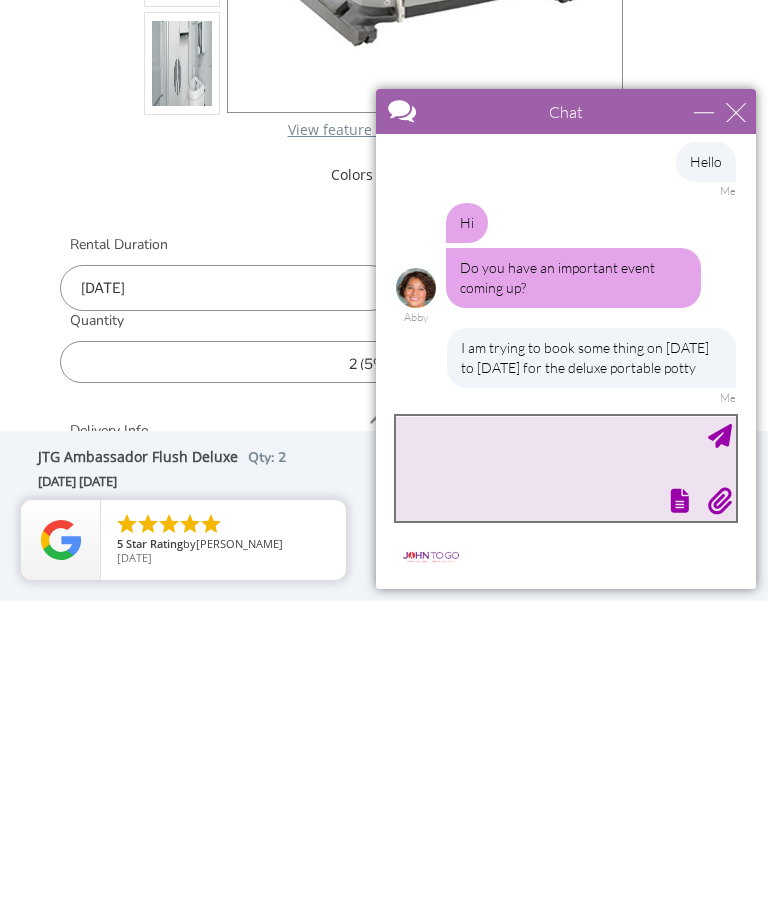 click at bounding box center [566, 468] 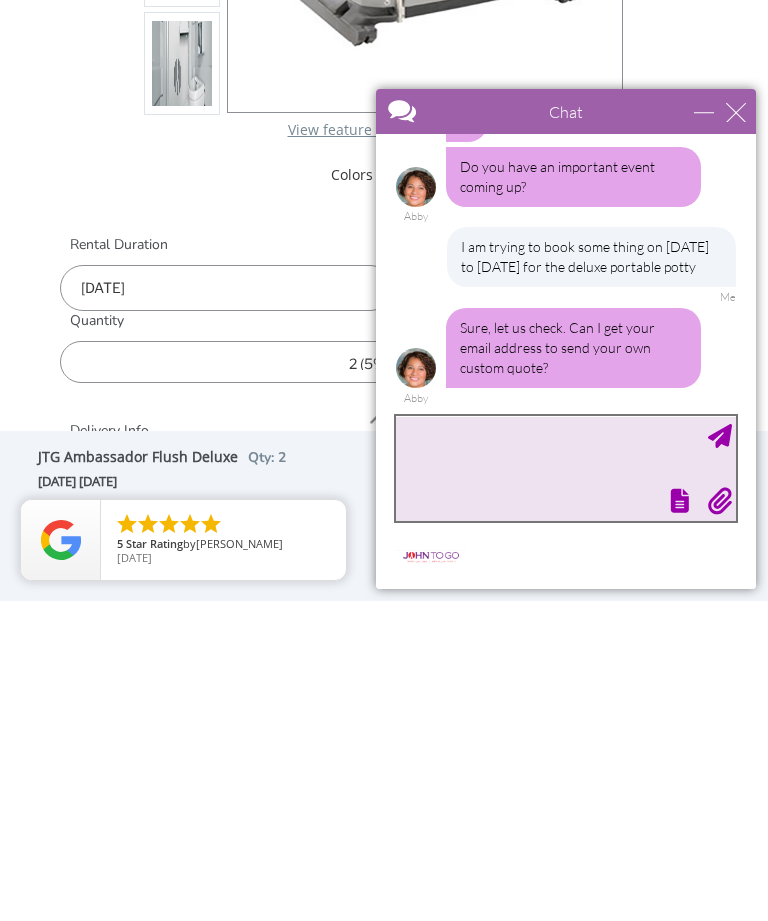 click at bounding box center (566, 468) 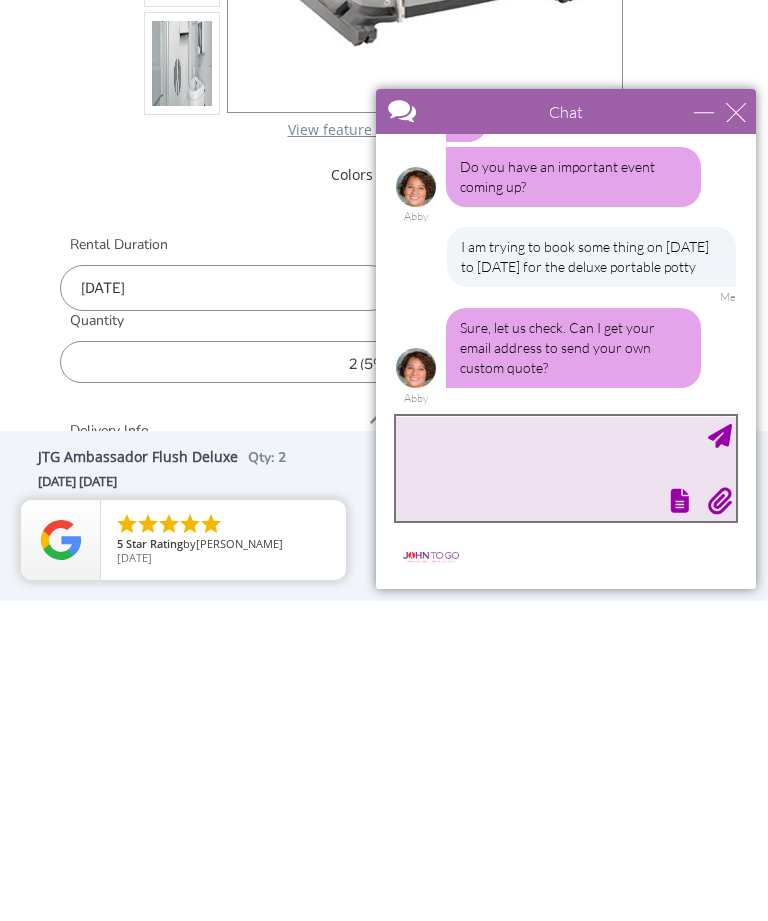 paste on "JTG Ambassador Flush Deluxe" 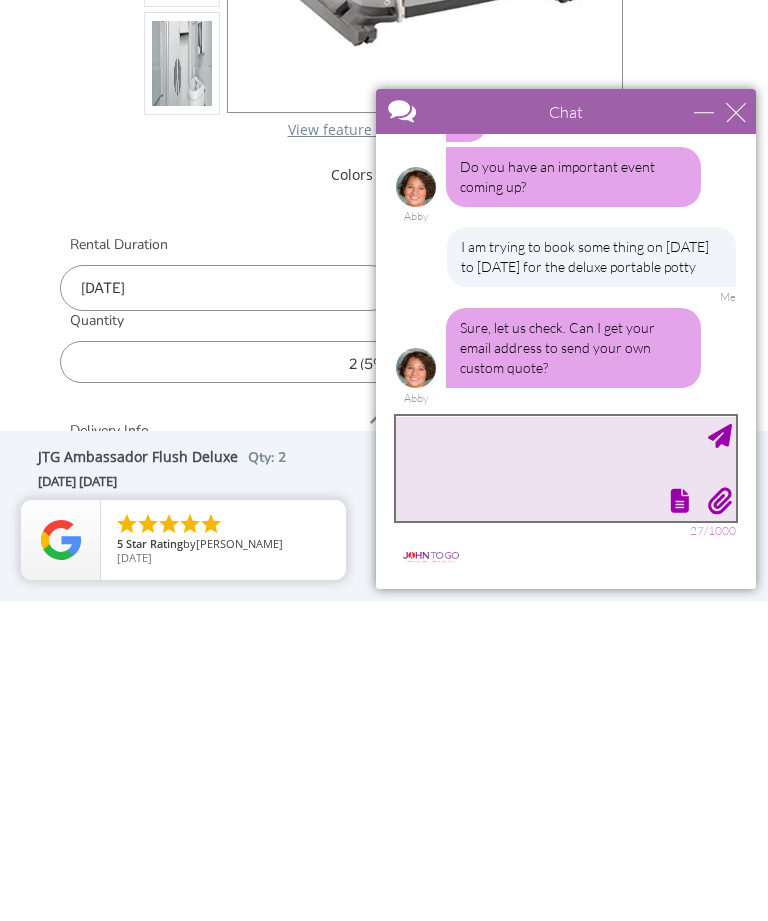 type on "JTG Ambassador Flush Deluxe" 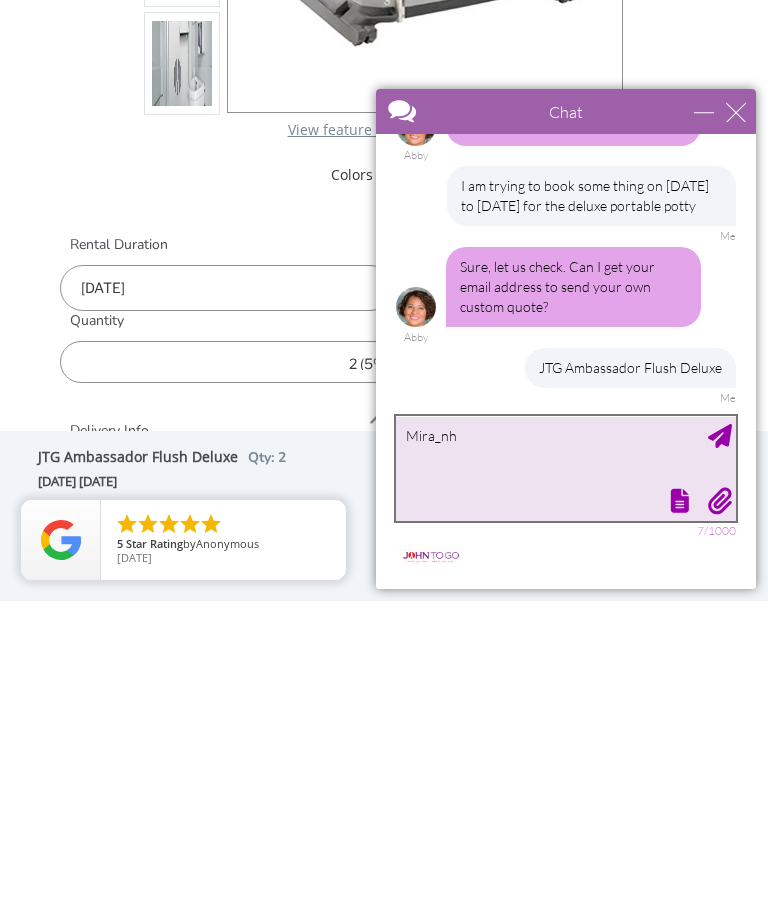 scroll, scrollTop: 316, scrollLeft: 0, axis: vertical 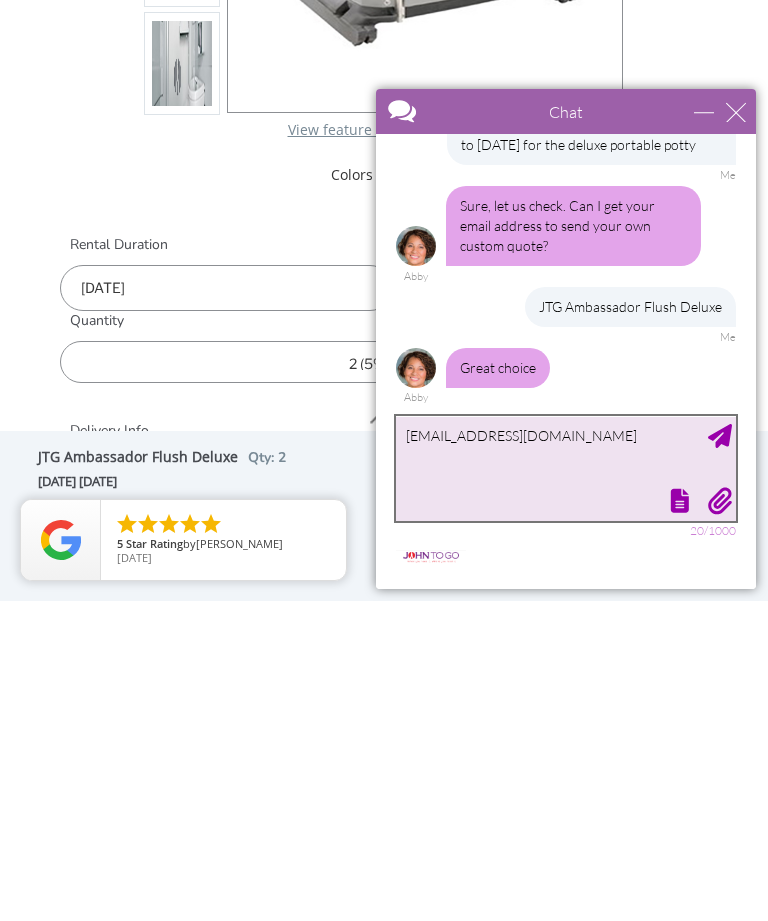 type on "Mira_nhl@hotmail.com" 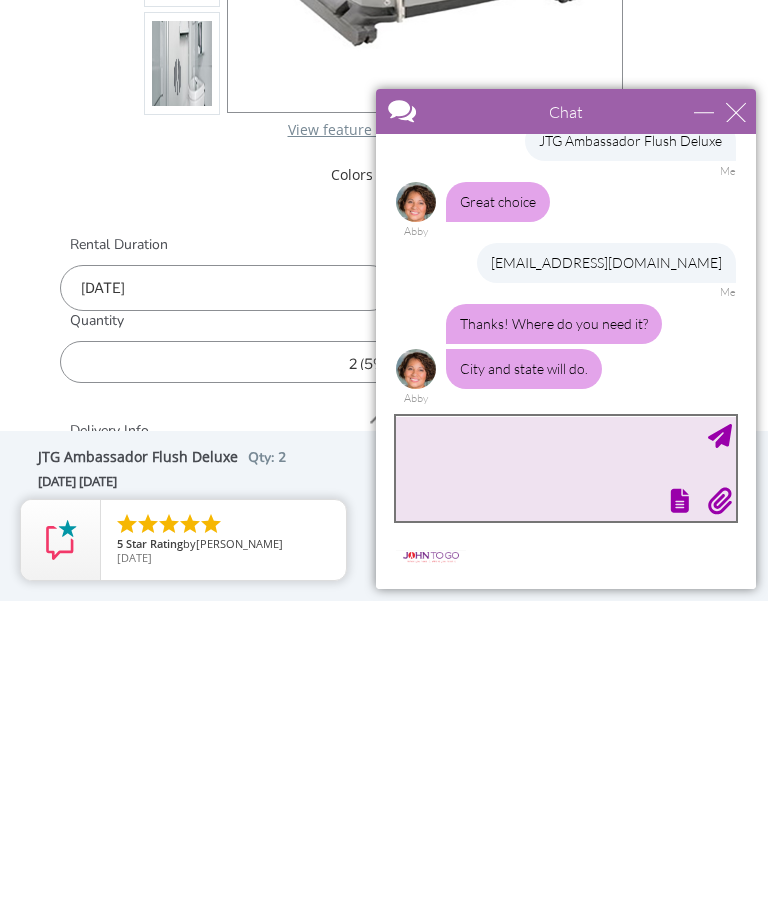 scroll, scrollTop: 482, scrollLeft: 0, axis: vertical 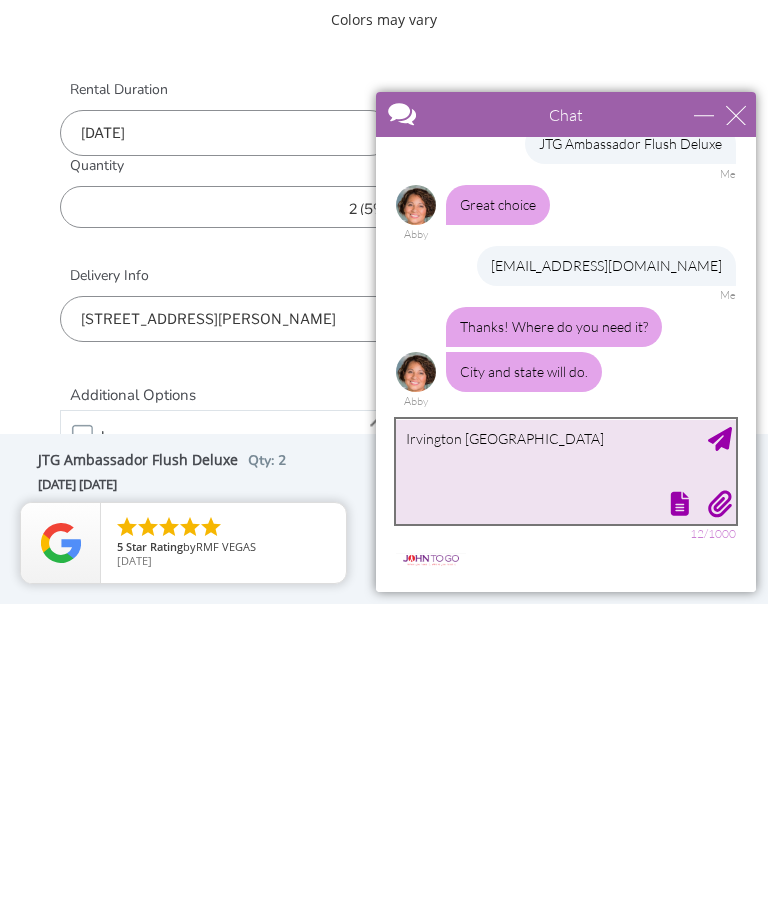 type on "Irvington nj" 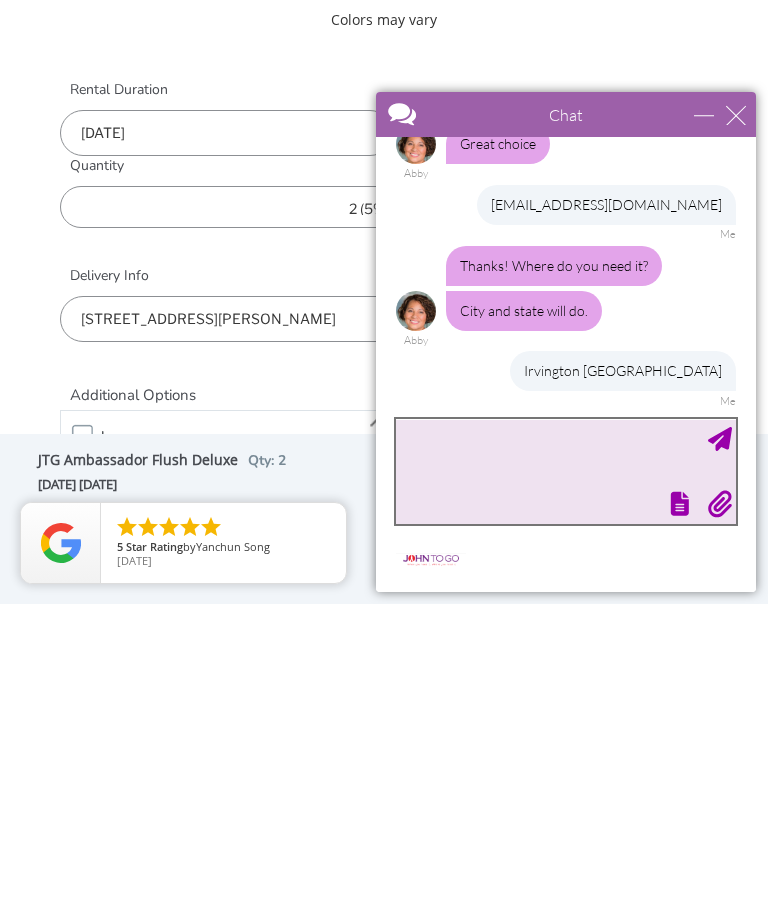 scroll, scrollTop: 664, scrollLeft: 0, axis: vertical 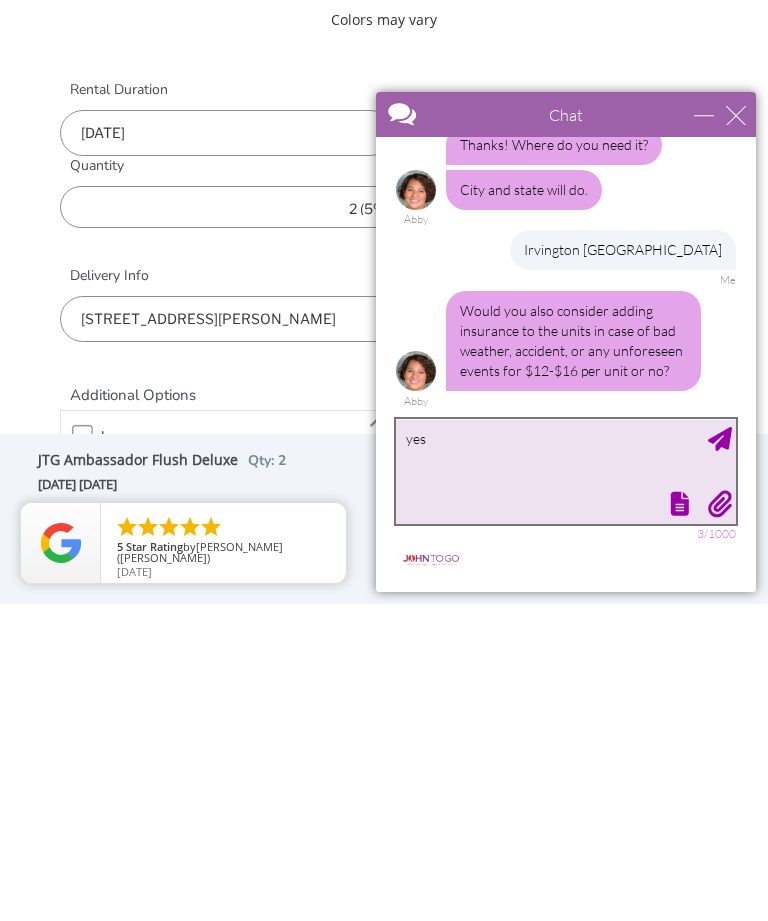 type on "yes" 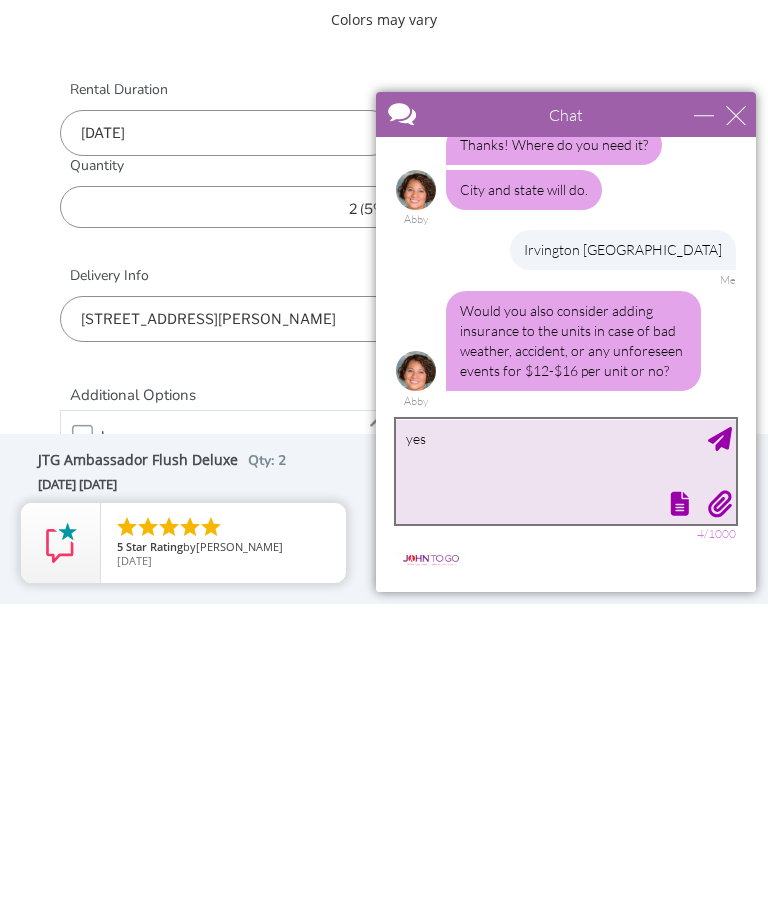 click on "yes" at bounding box center (566, 471) 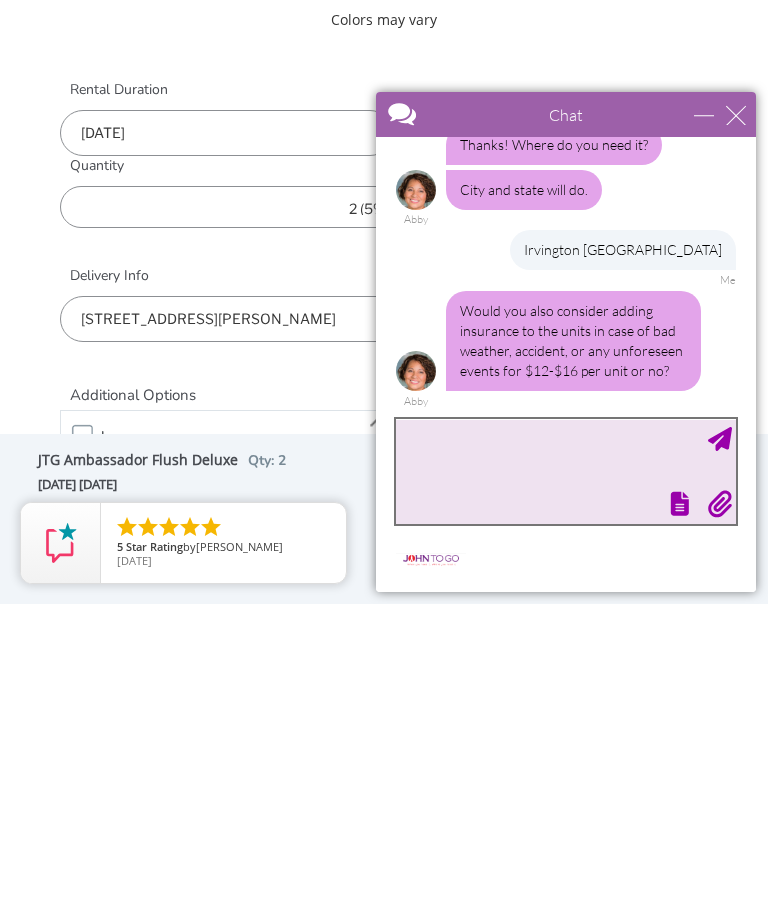 scroll, scrollTop: 725, scrollLeft: 0, axis: vertical 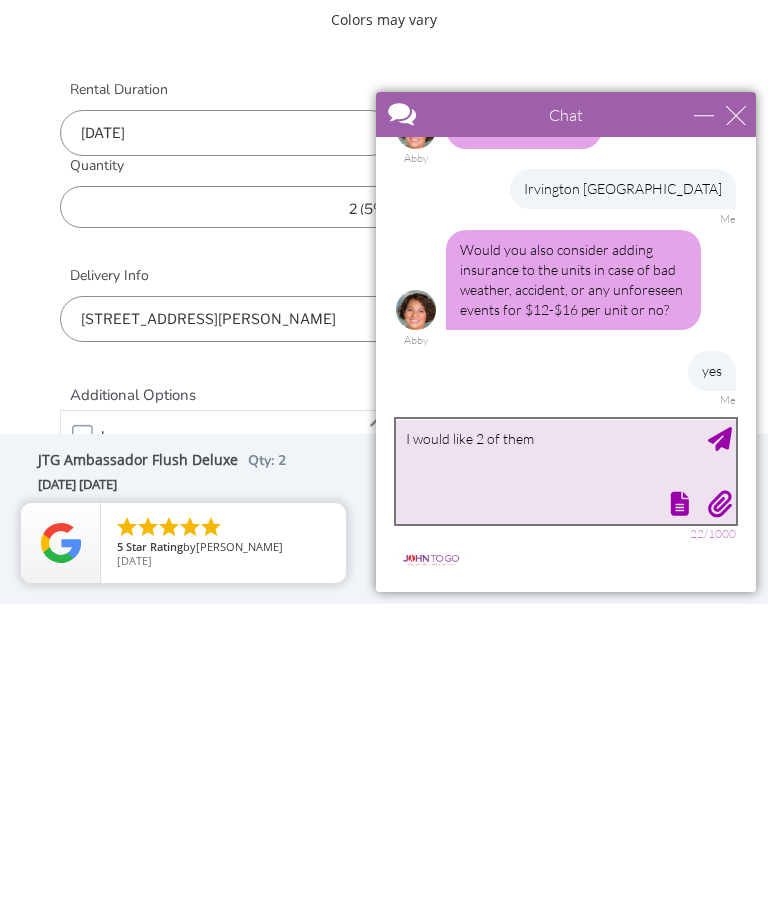 type on "I would like 2 of them" 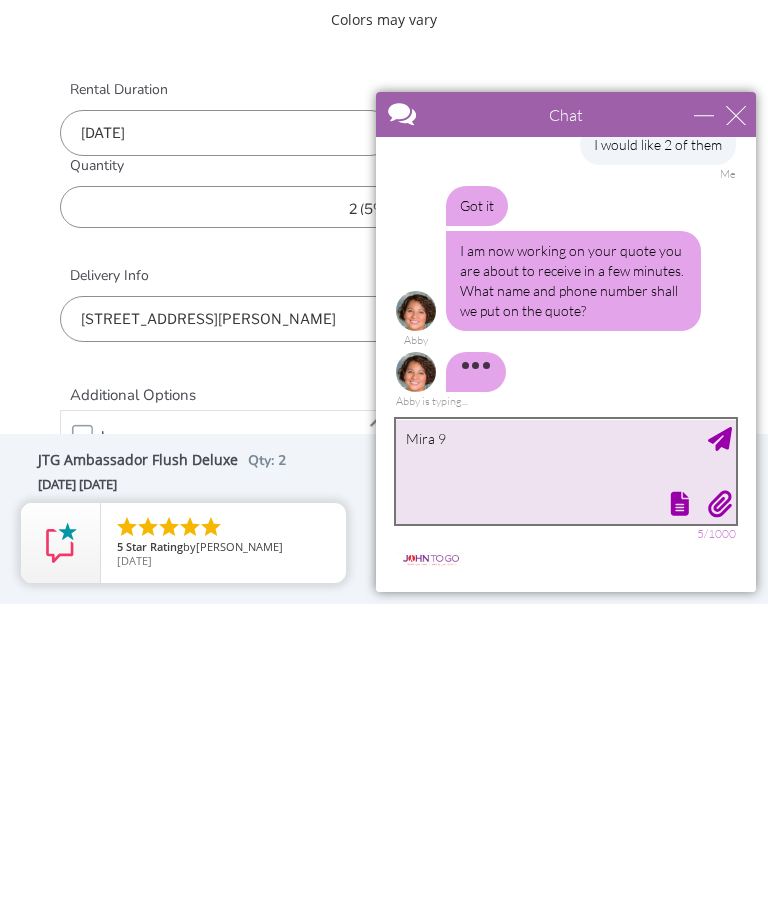 scroll, scrollTop: 936, scrollLeft: 0, axis: vertical 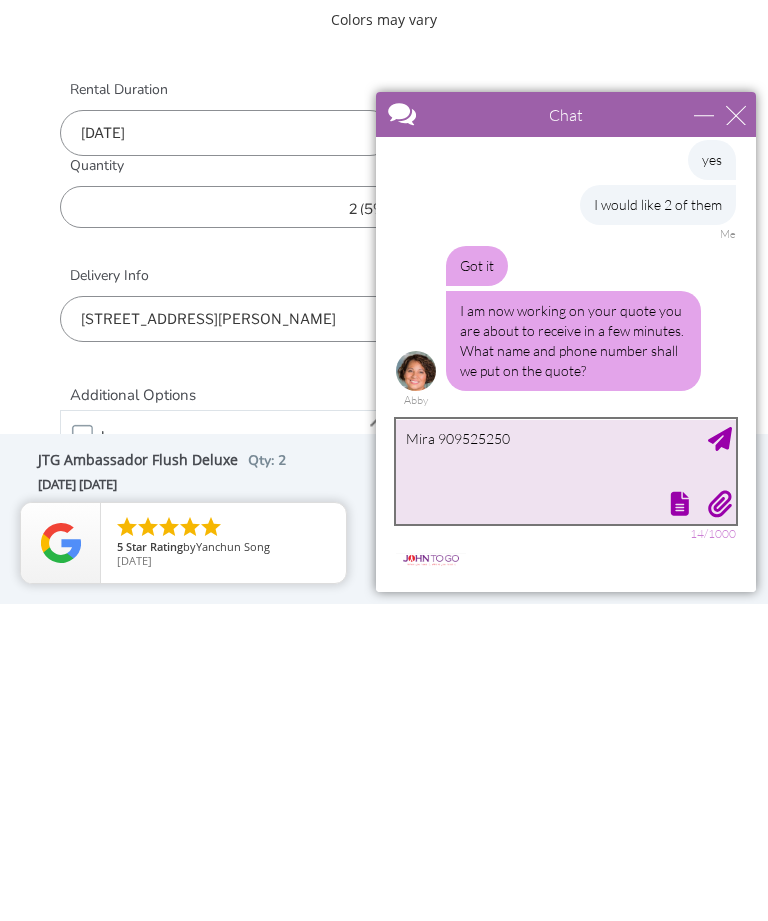 type on "Mira 9095252506" 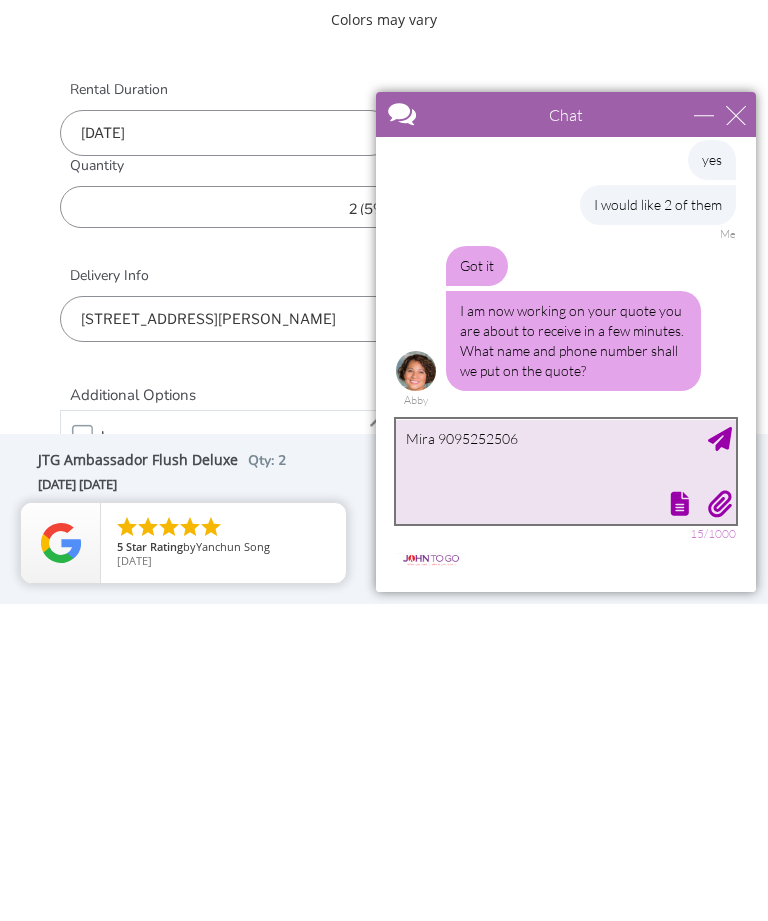 click on "Mira 9095252506" at bounding box center [566, 471] 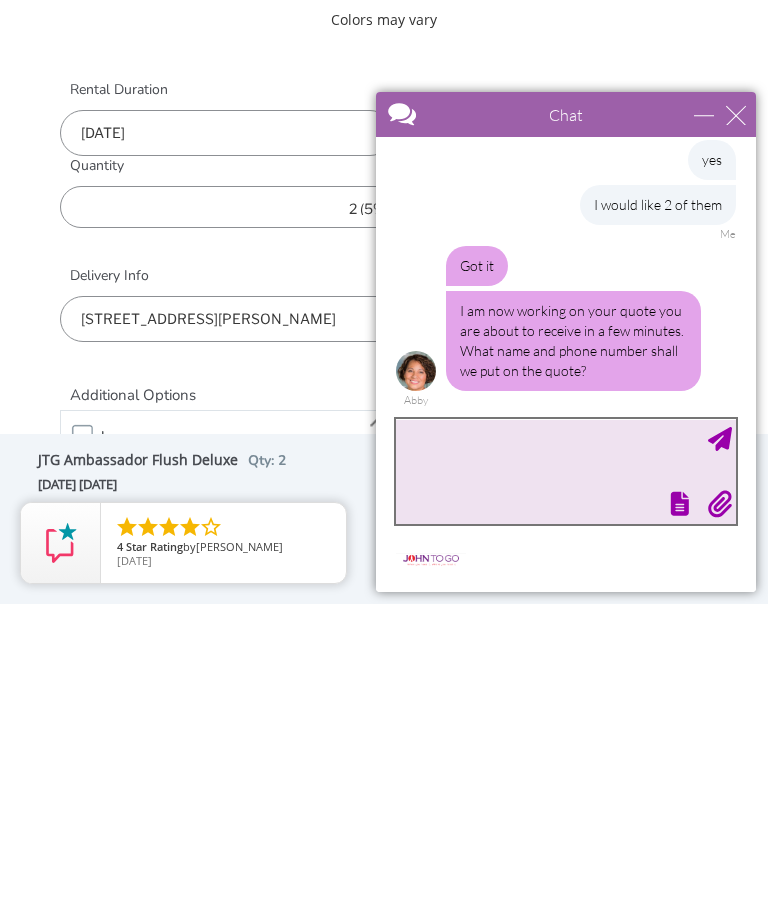 scroll, scrollTop: 996, scrollLeft: 0, axis: vertical 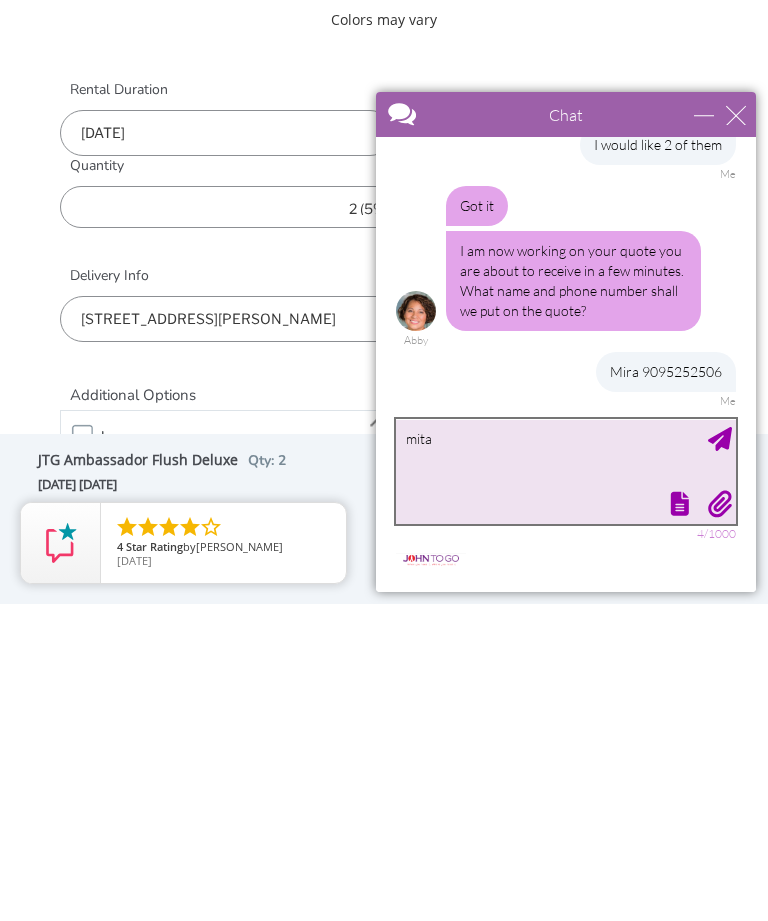 type on "mita" 